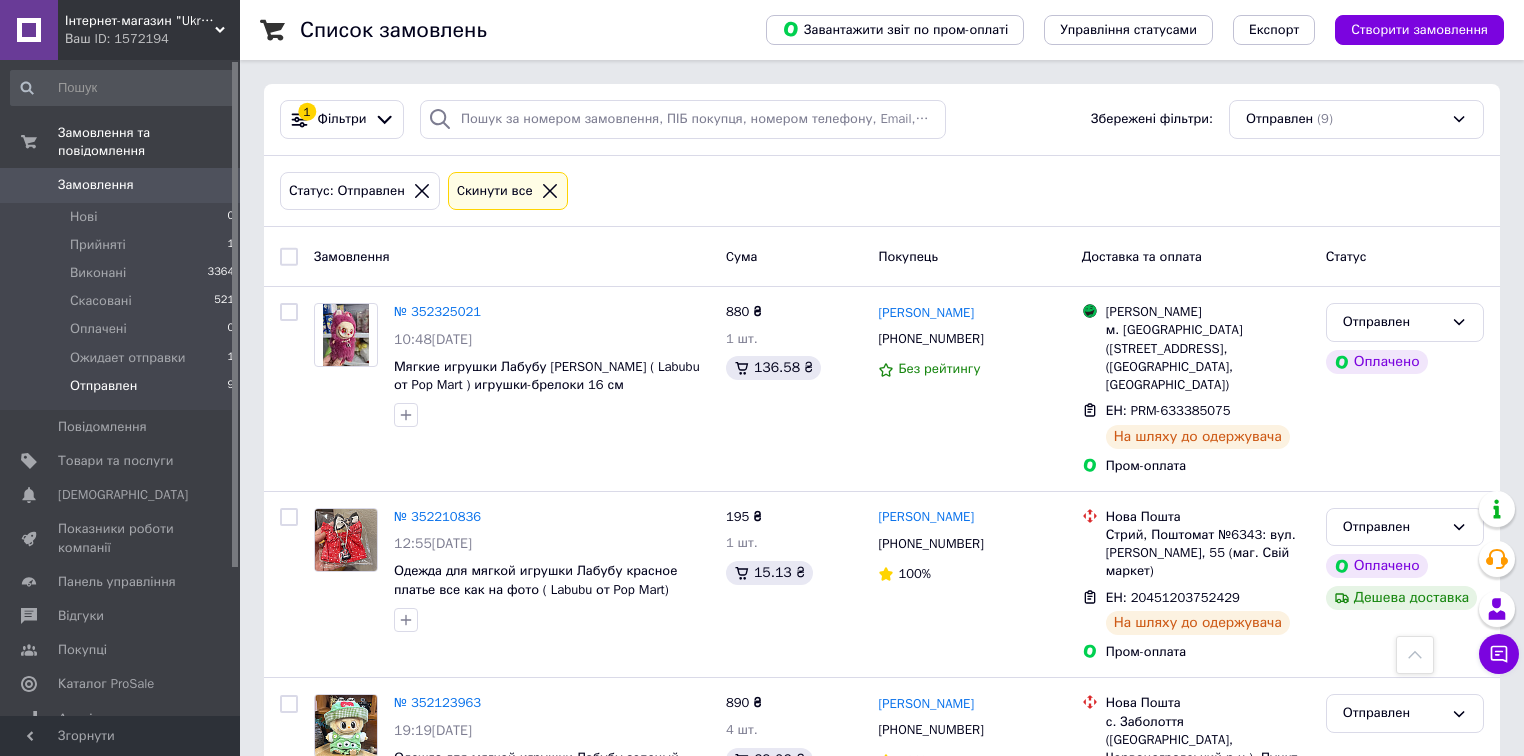 scroll, scrollTop: 800, scrollLeft: 0, axis: vertical 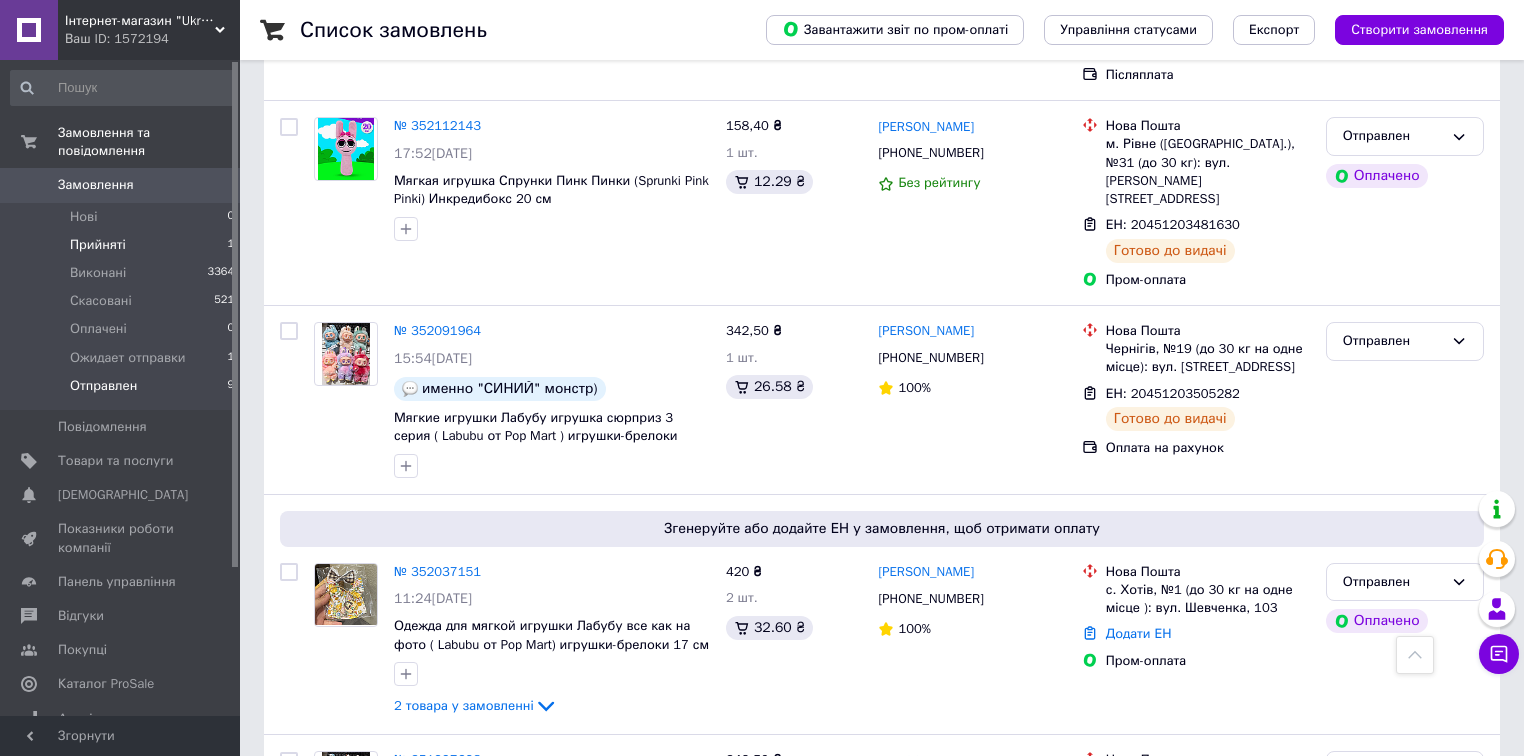 click on "Прийняті" at bounding box center (98, 245) 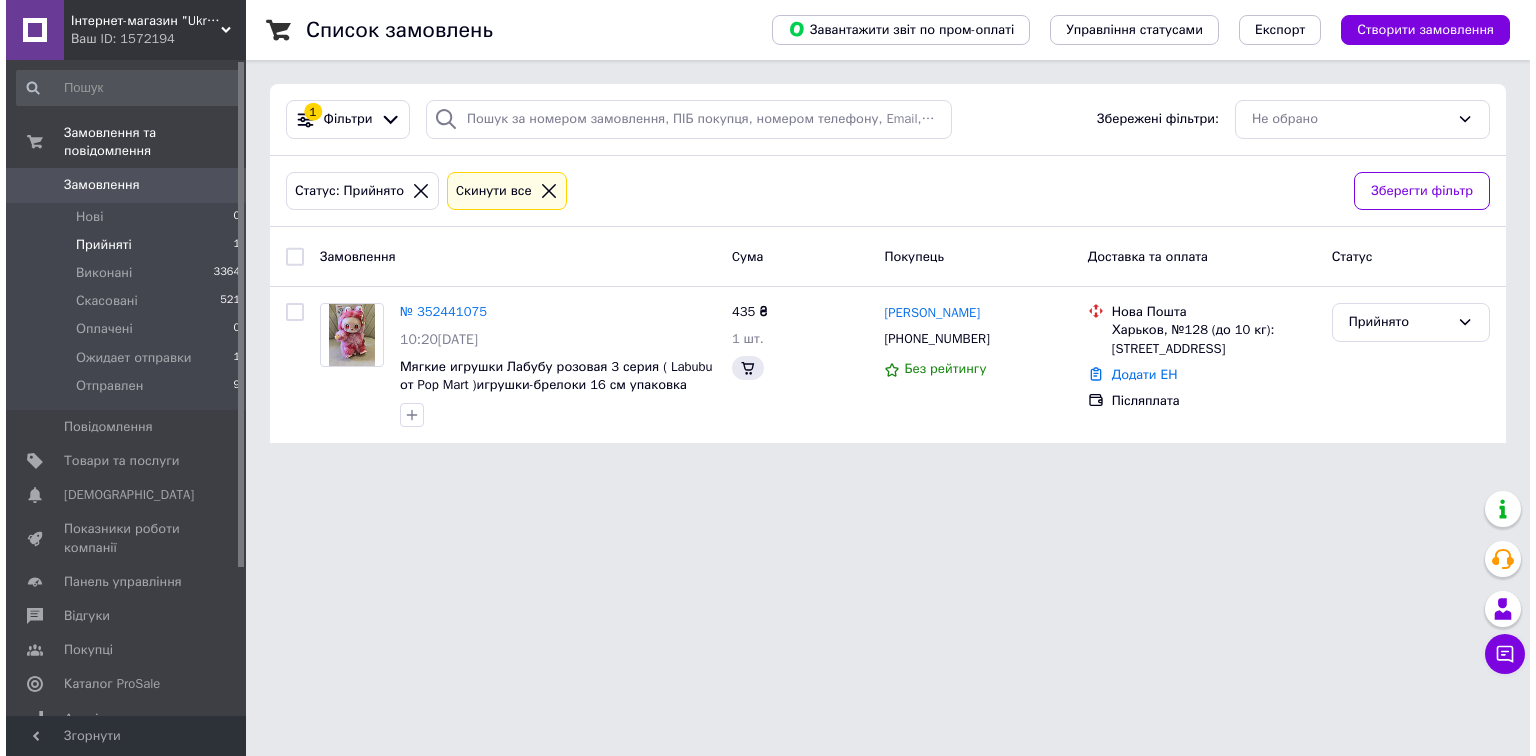scroll, scrollTop: 0, scrollLeft: 0, axis: both 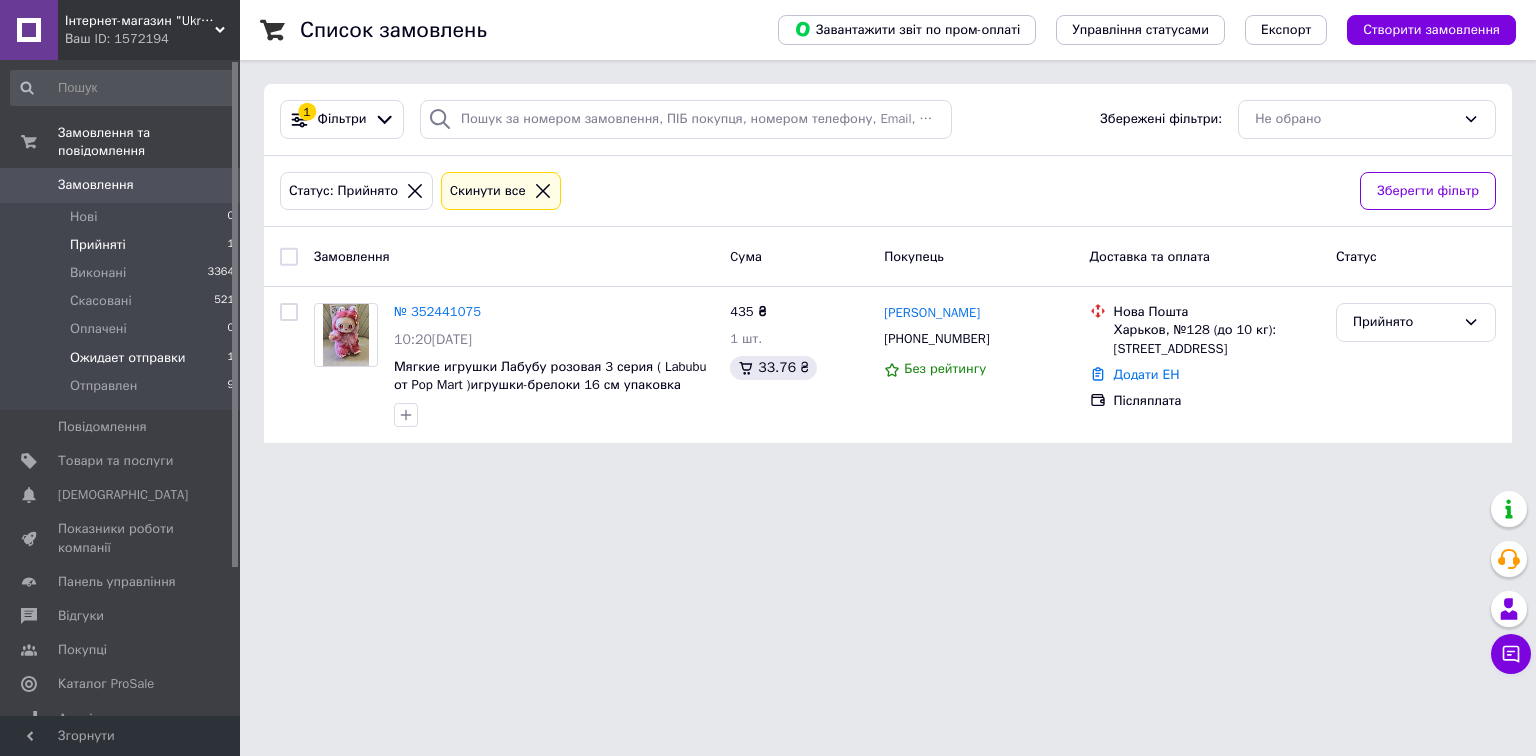 click on "Ожидает отправки" at bounding box center [128, 358] 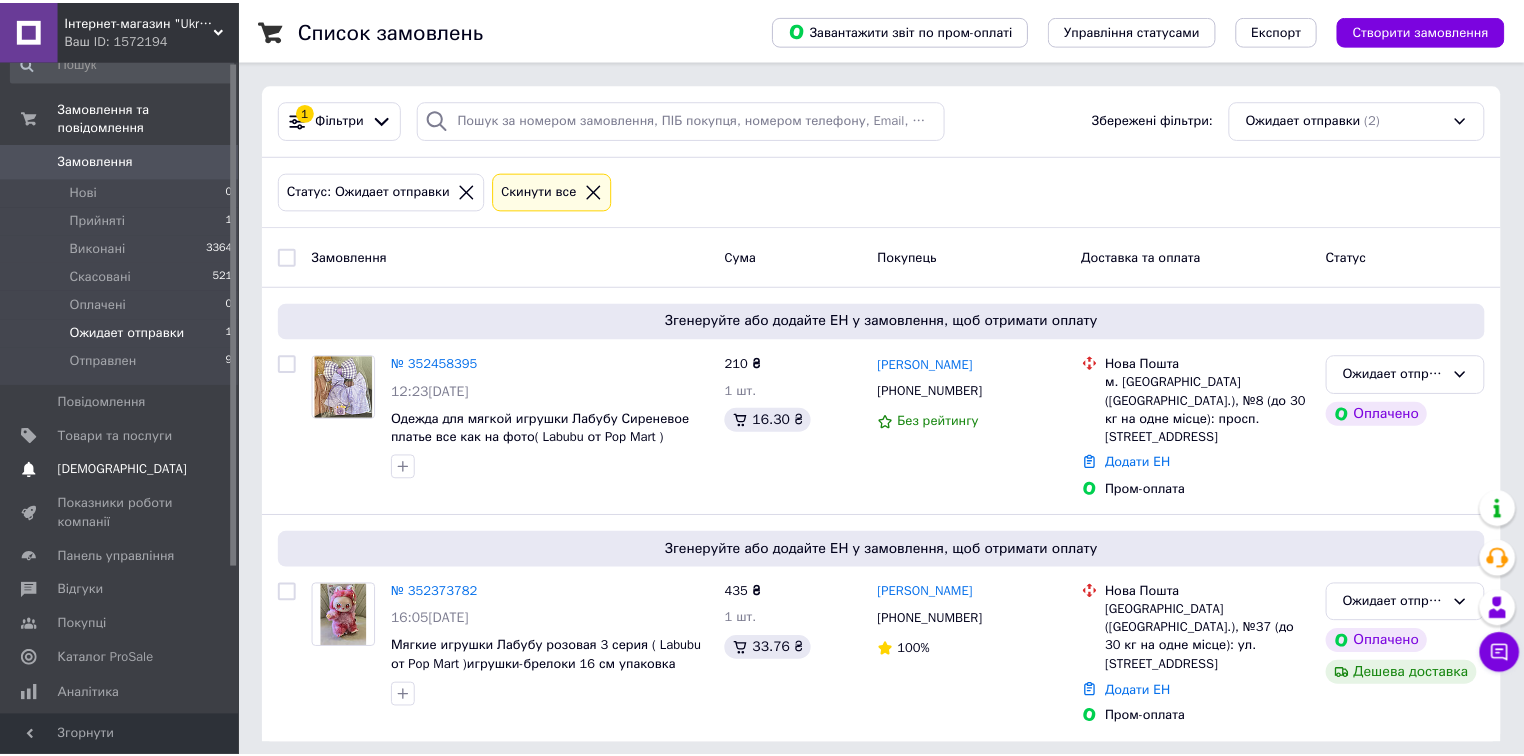 scroll, scrollTop: 0, scrollLeft: 0, axis: both 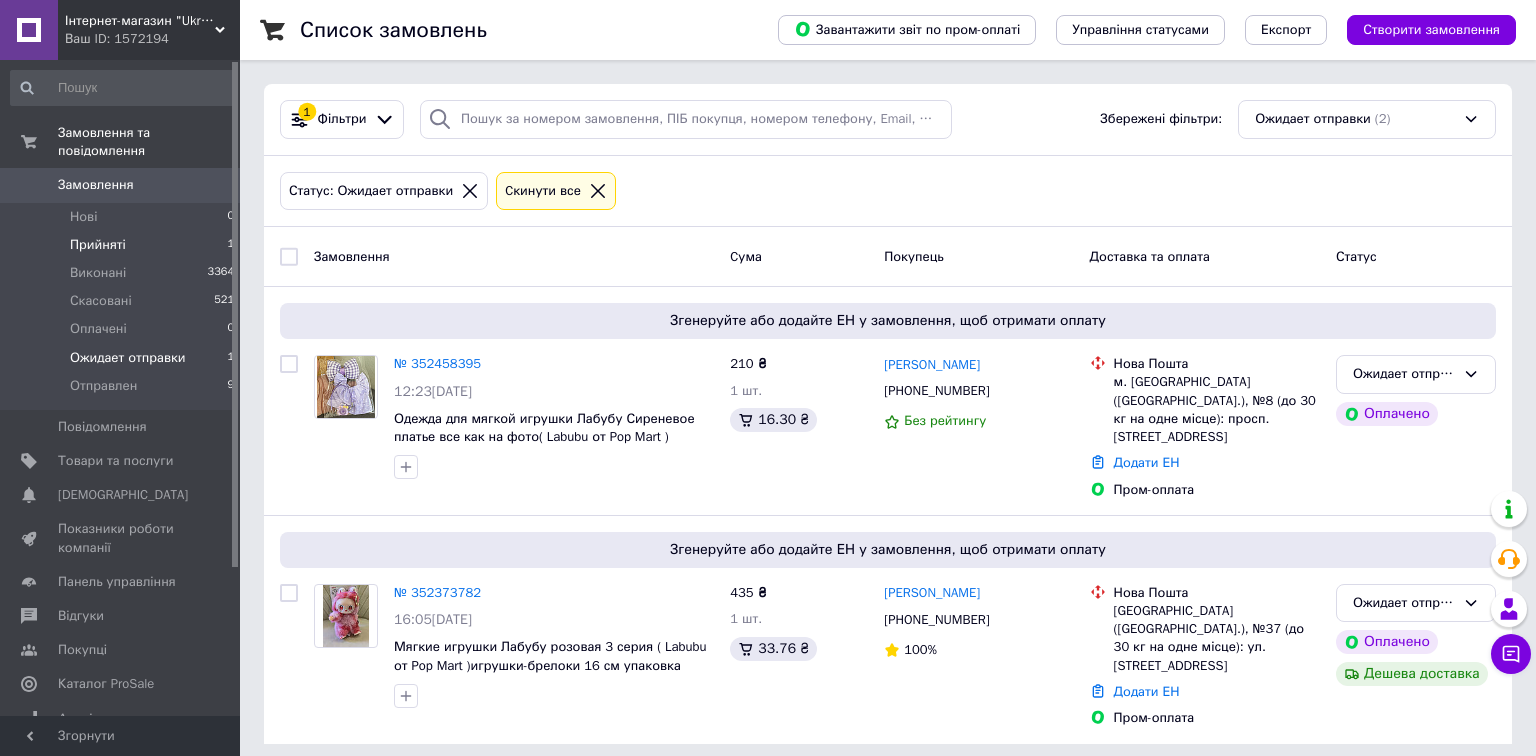 click on "Прийняті" at bounding box center [98, 245] 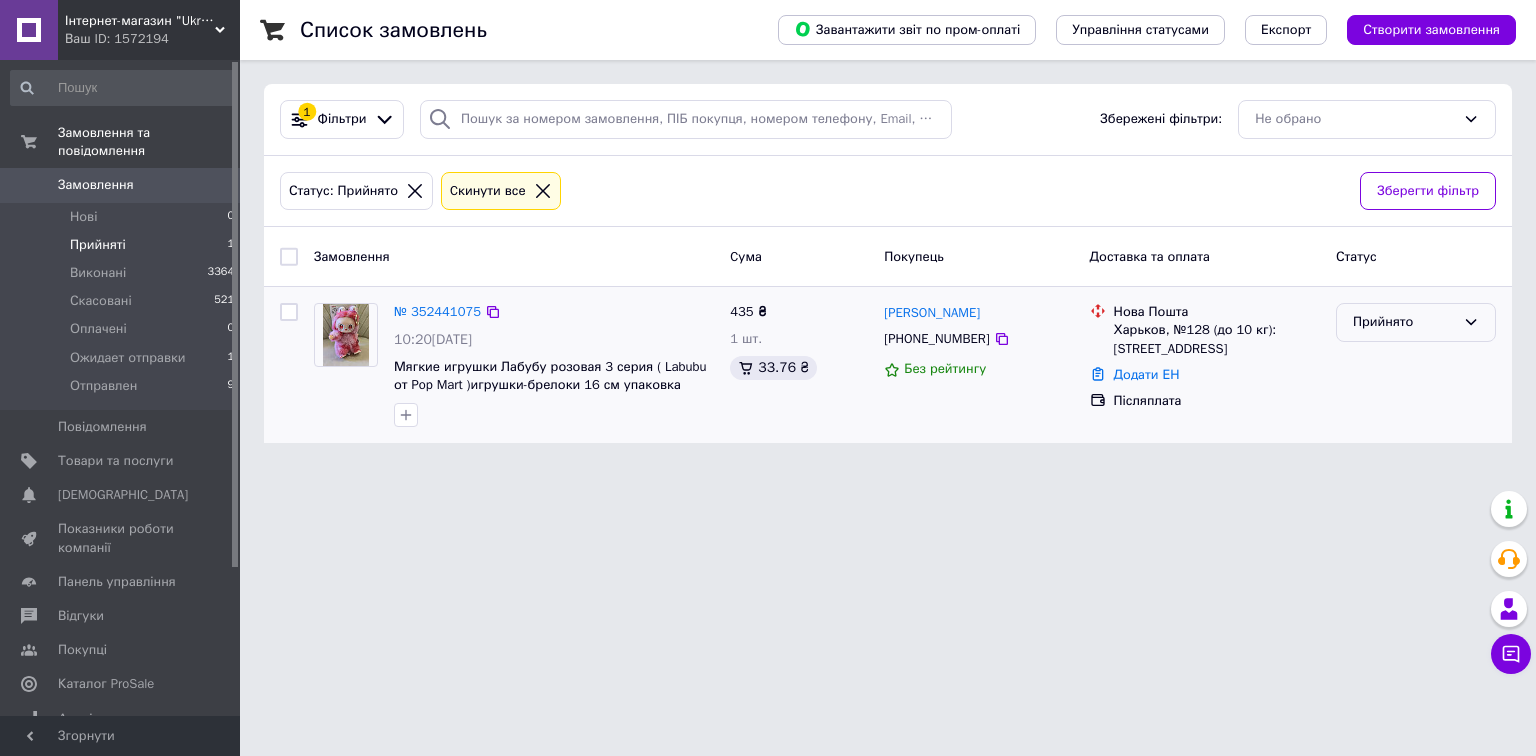 click on "Прийнято" at bounding box center [1404, 322] 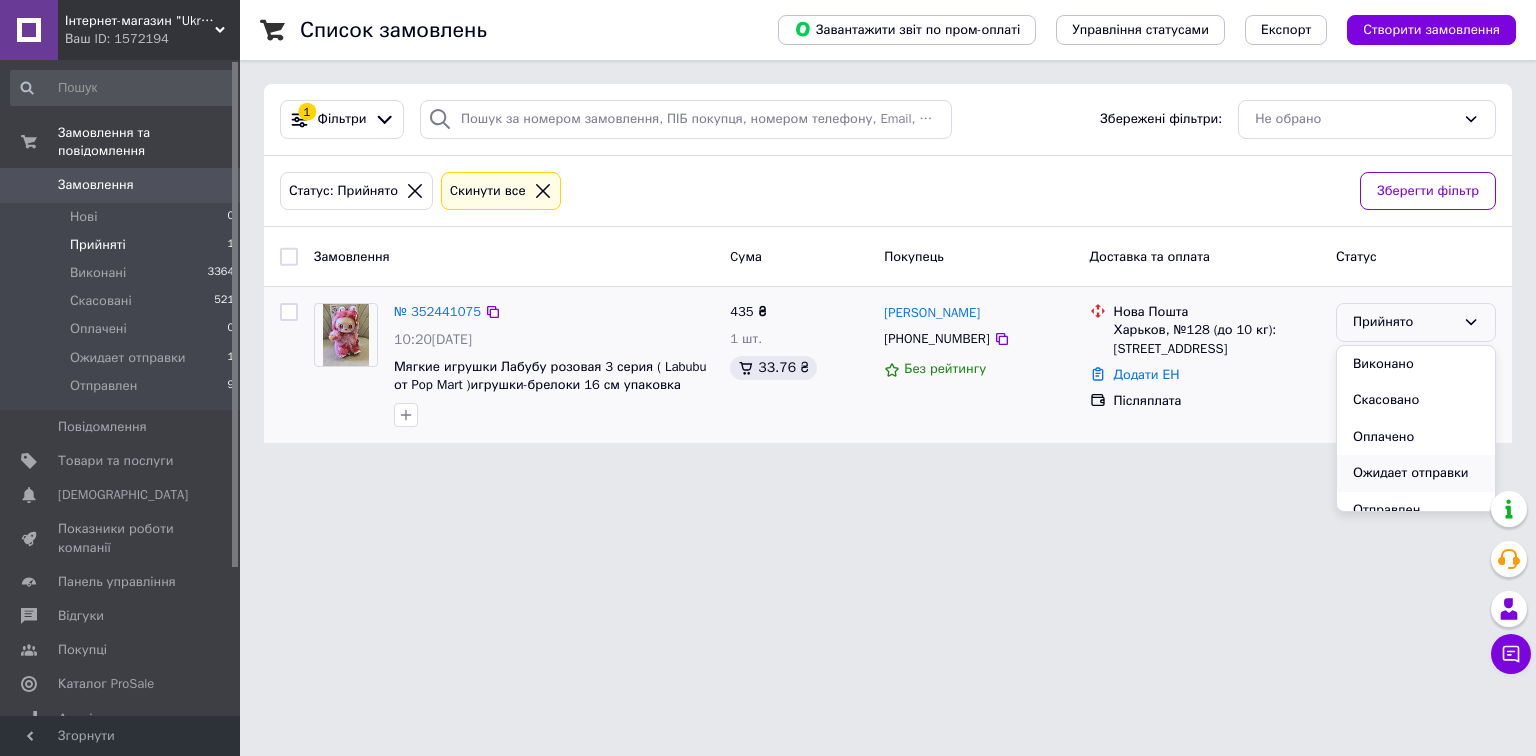 click on "Ожидает отправки" at bounding box center (1416, 473) 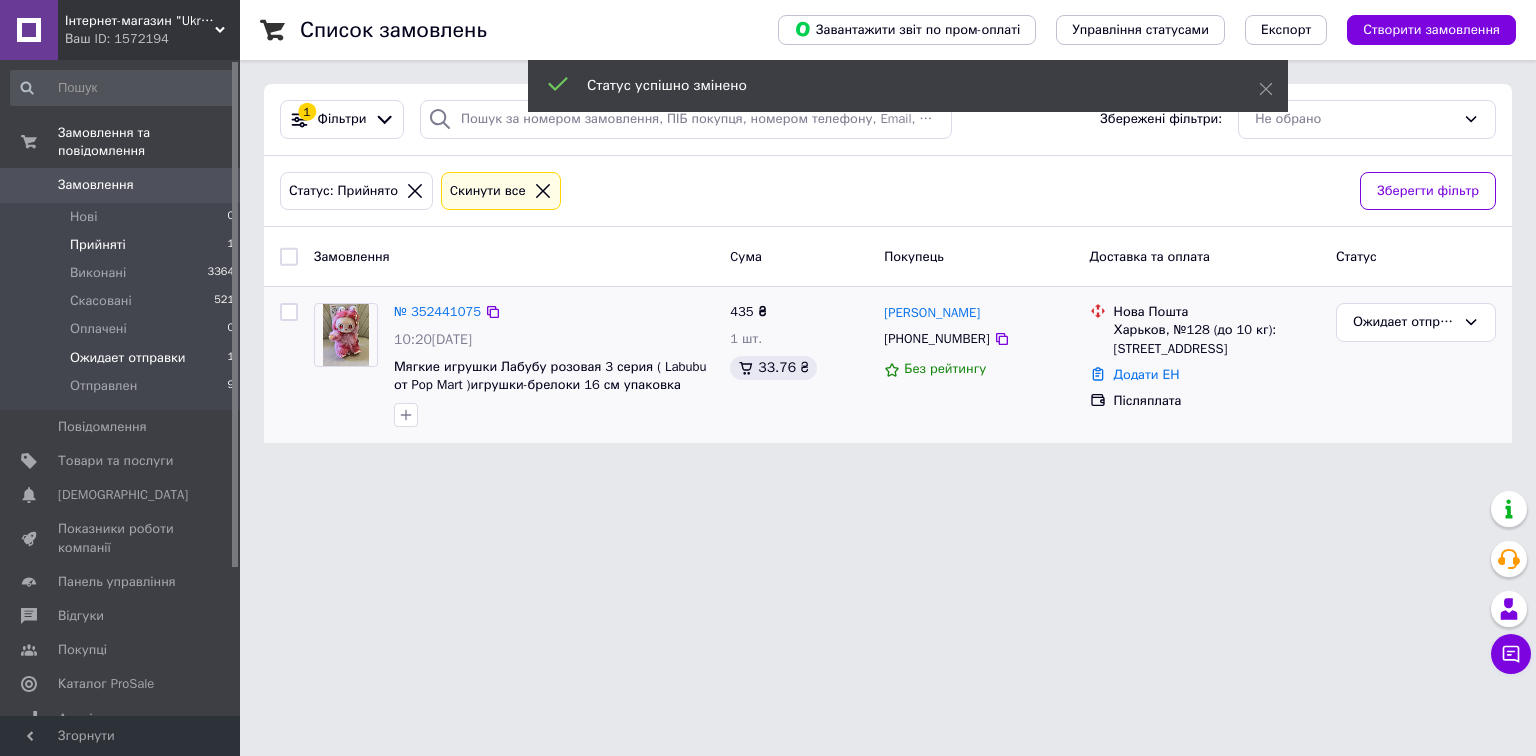 click on "Ожидает отправки" at bounding box center (128, 358) 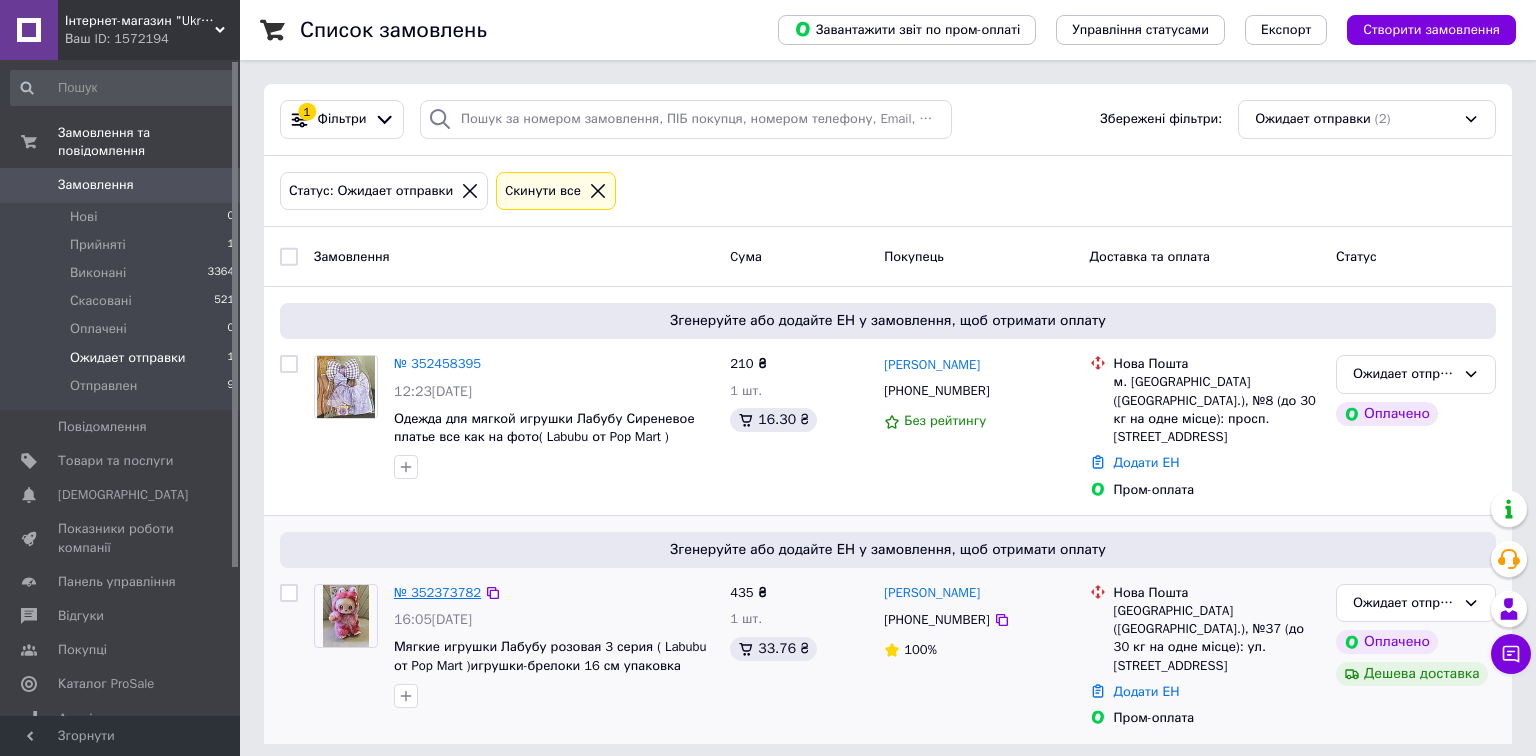 click on "№ 352373782" at bounding box center (437, 592) 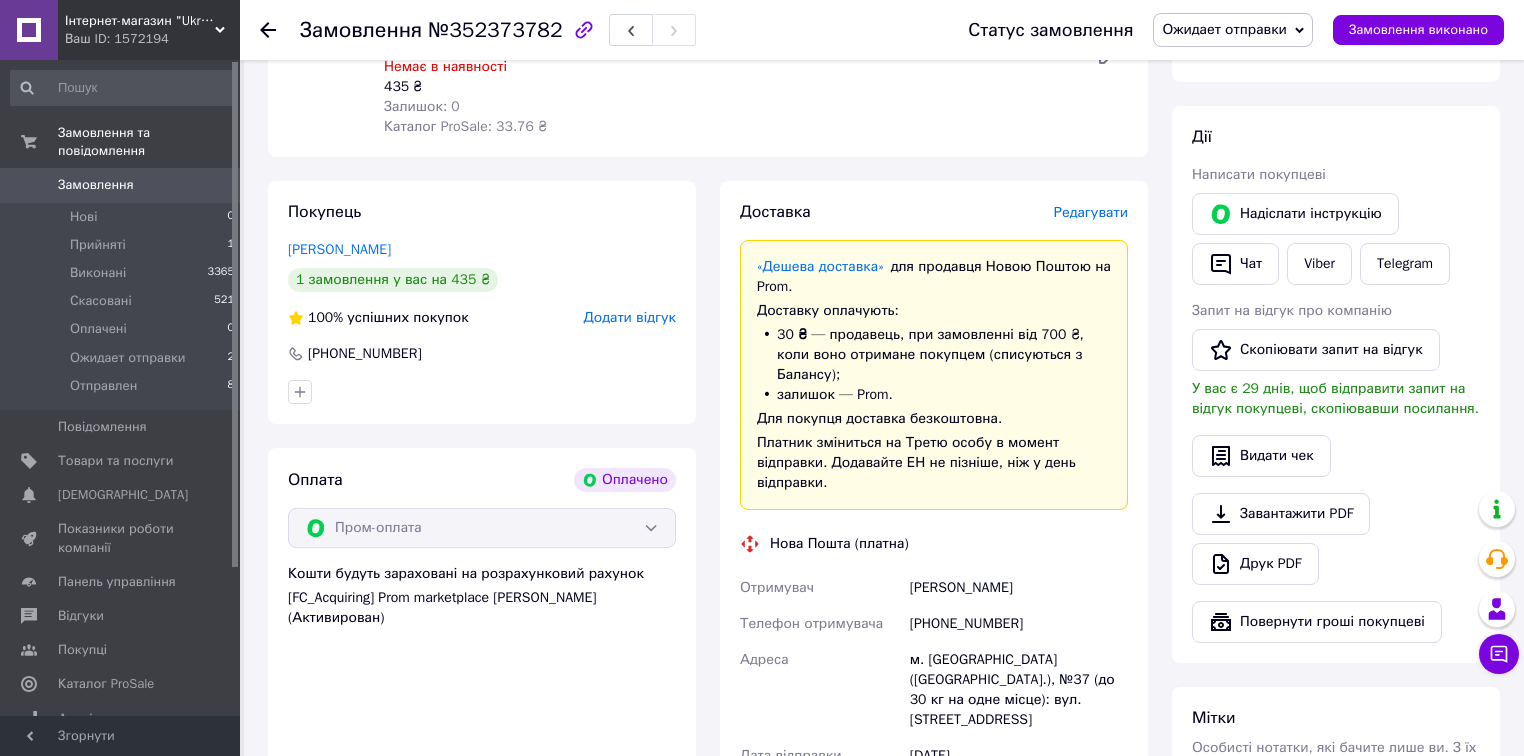 scroll, scrollTop: 640, scrollLeft: 0, axis: vertical 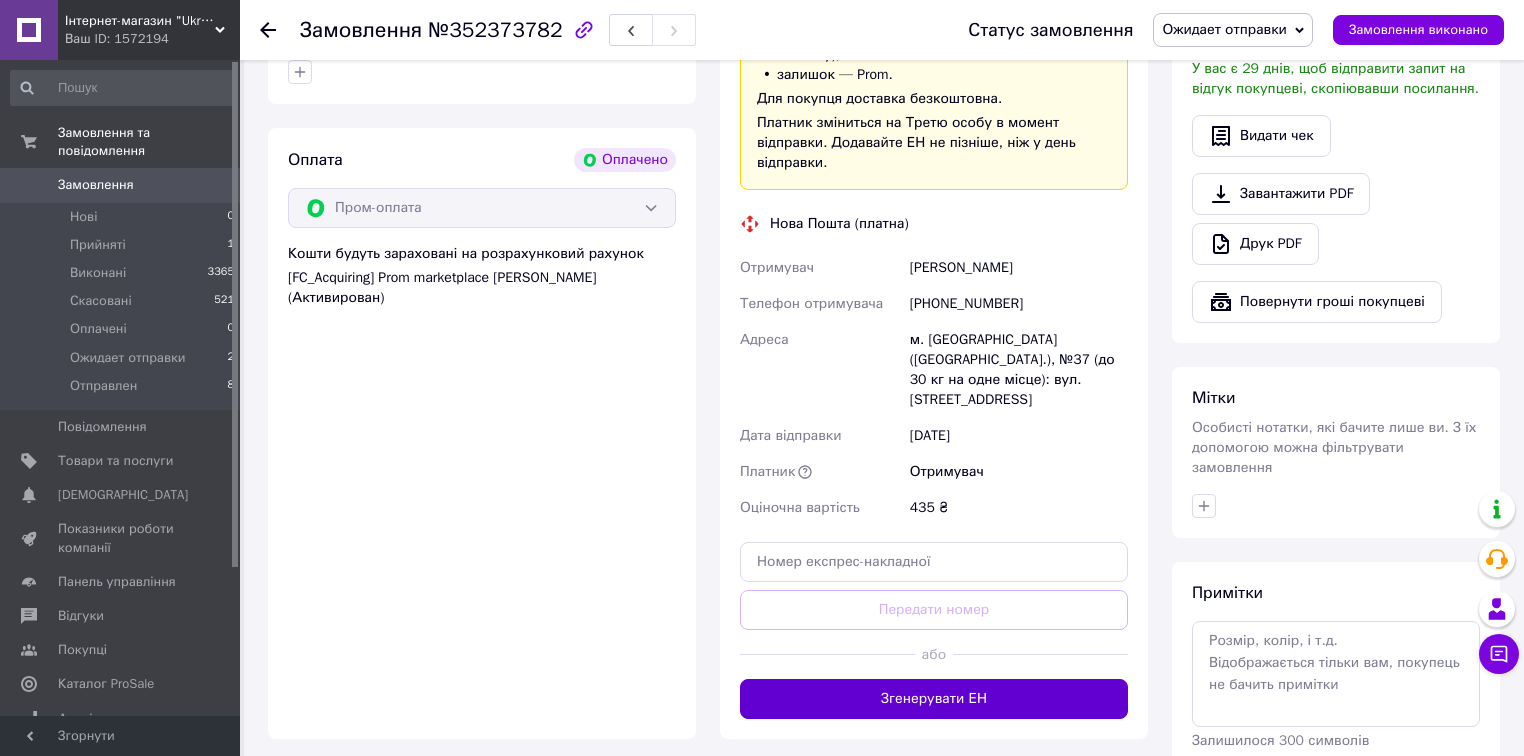click on "Згенерувати ЕН" at bounding box center [934, 699] 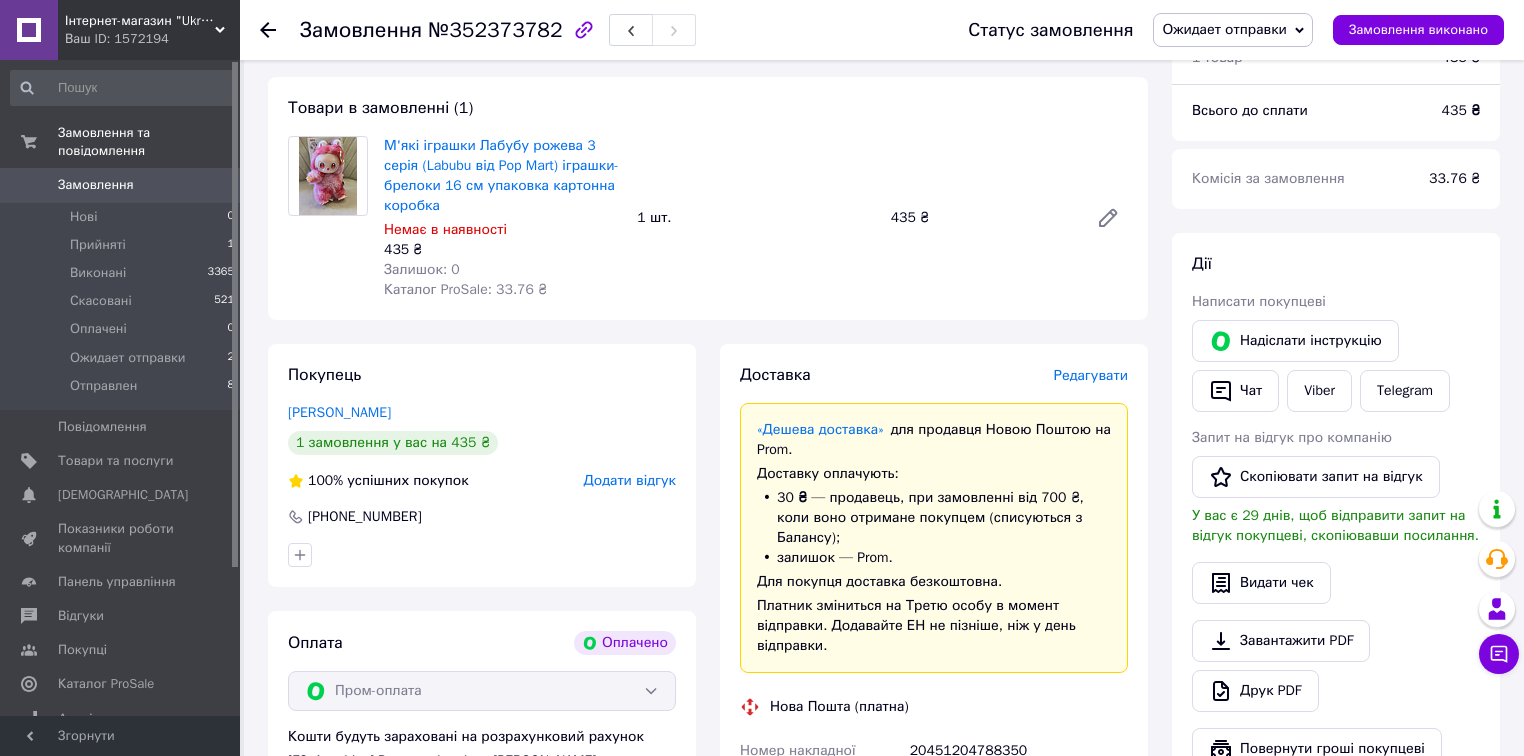 scroll, scrollTop: 0, scrollLeft: 0, axis: both 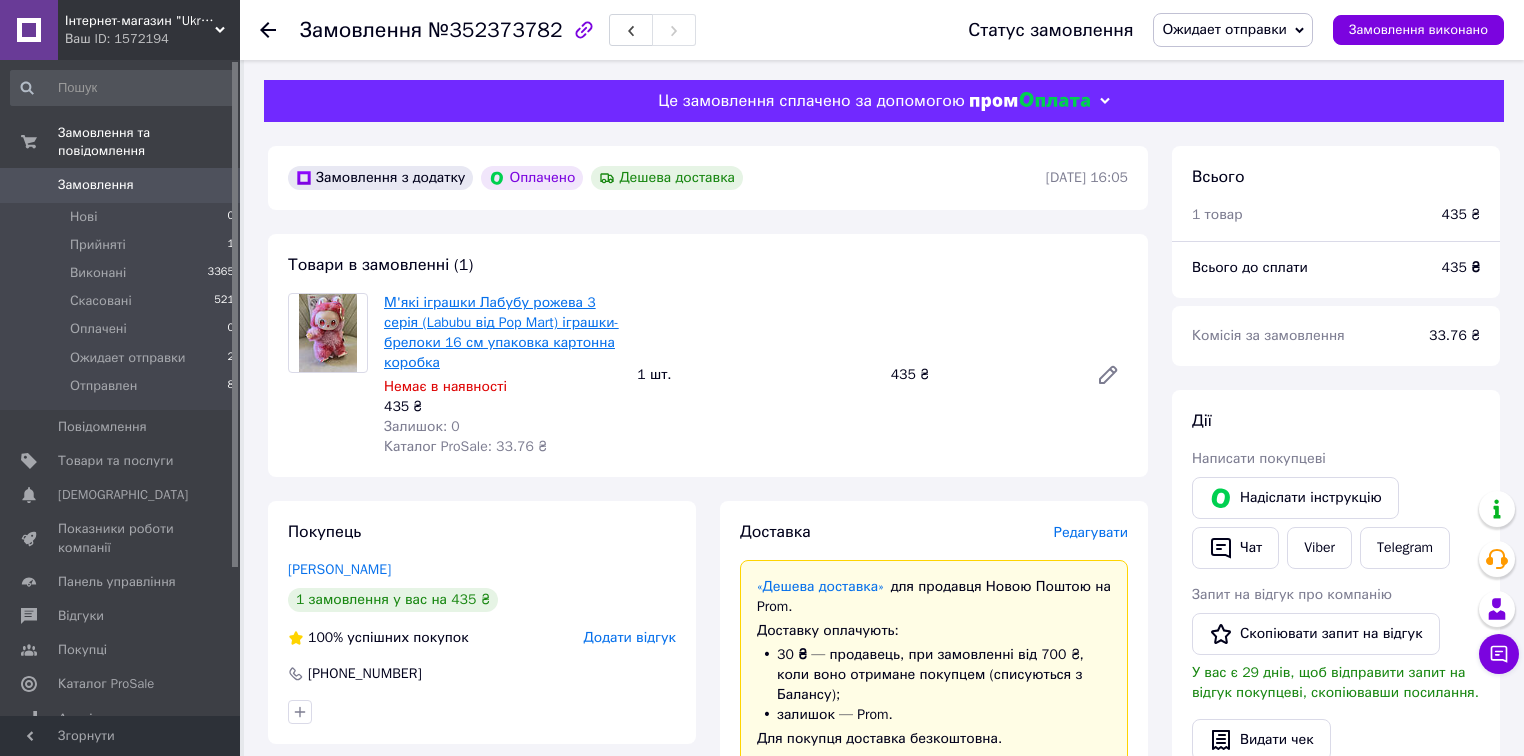 click on "М'які іграшки Лабубу рожева 3 серія (Labubu від Pop Mart) іграшки-брелоки 16 см упаковка картонна коробка" at bounding box center (501, 332) 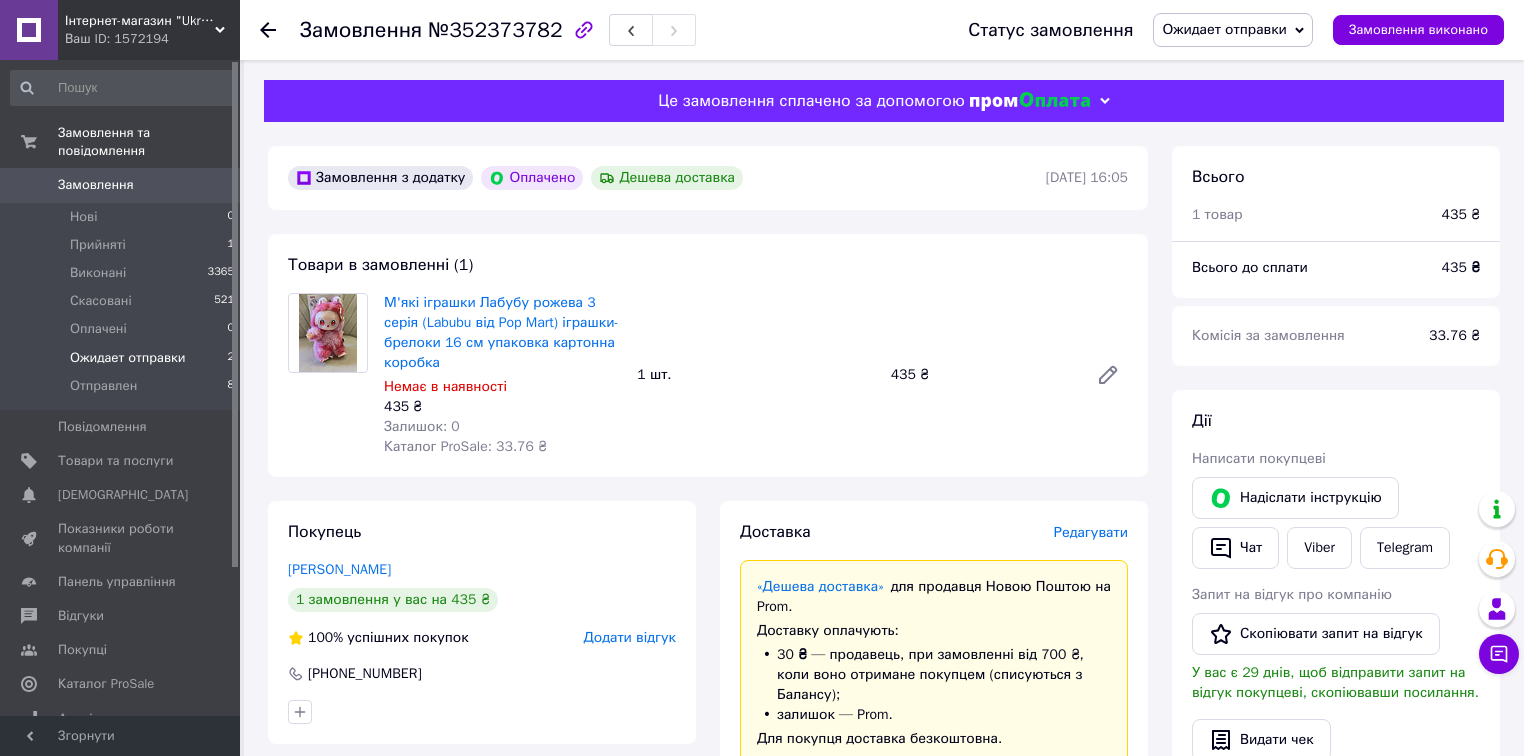 click on "Ожидает отправки" at bounding box center [128, 358] 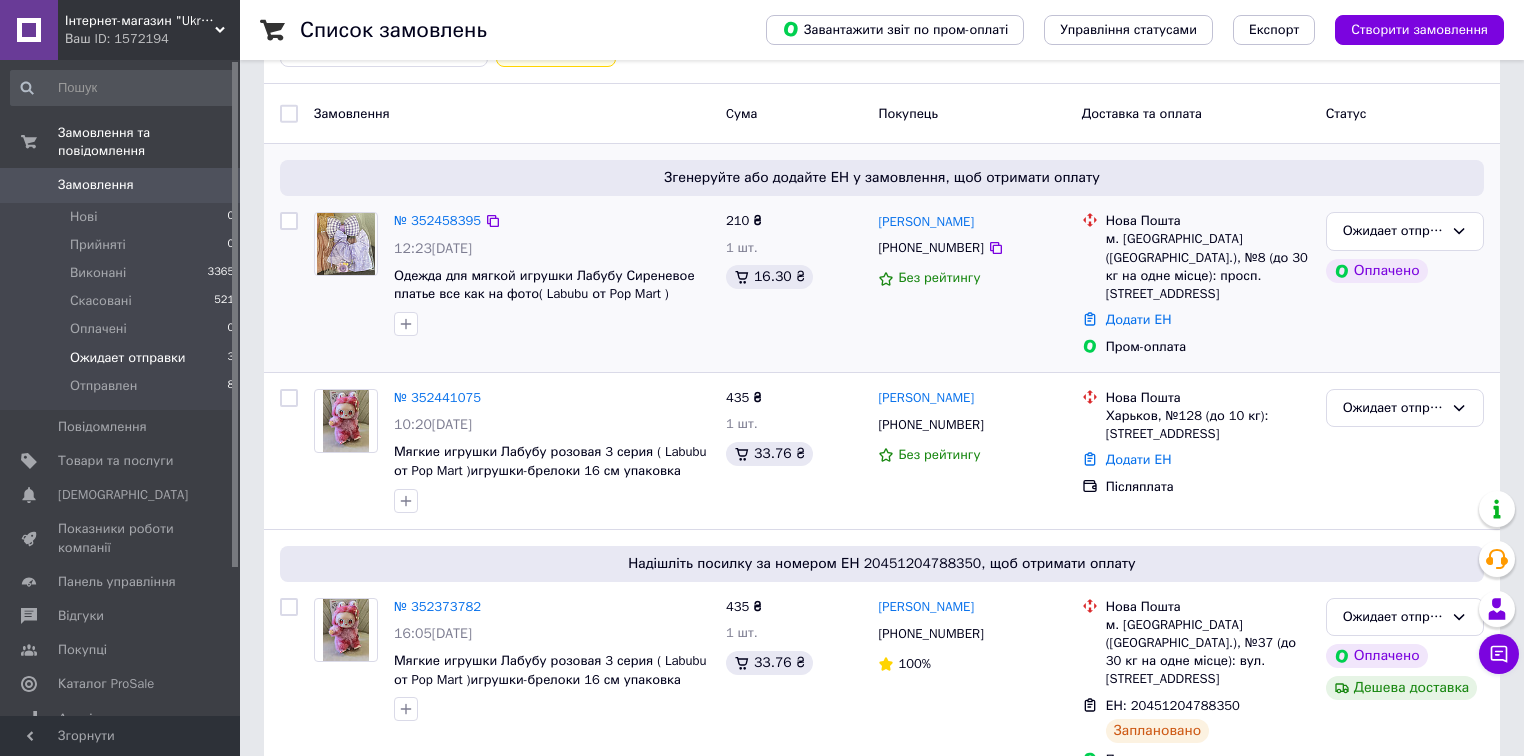 scroll, scrollTop: 158, scrollLeft: 0, axis: vertical 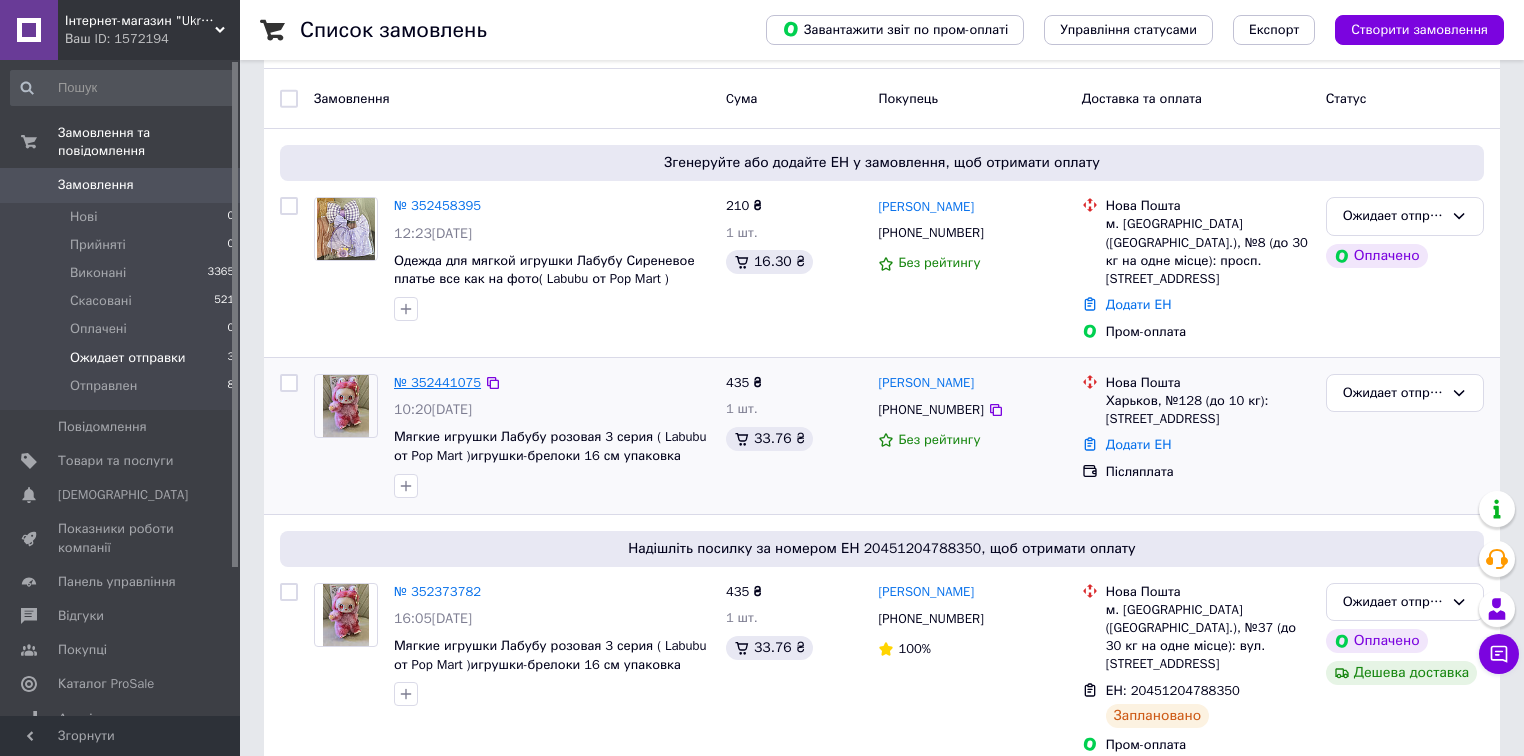 click on "№ 352441075" at bounding box center (437, 382) 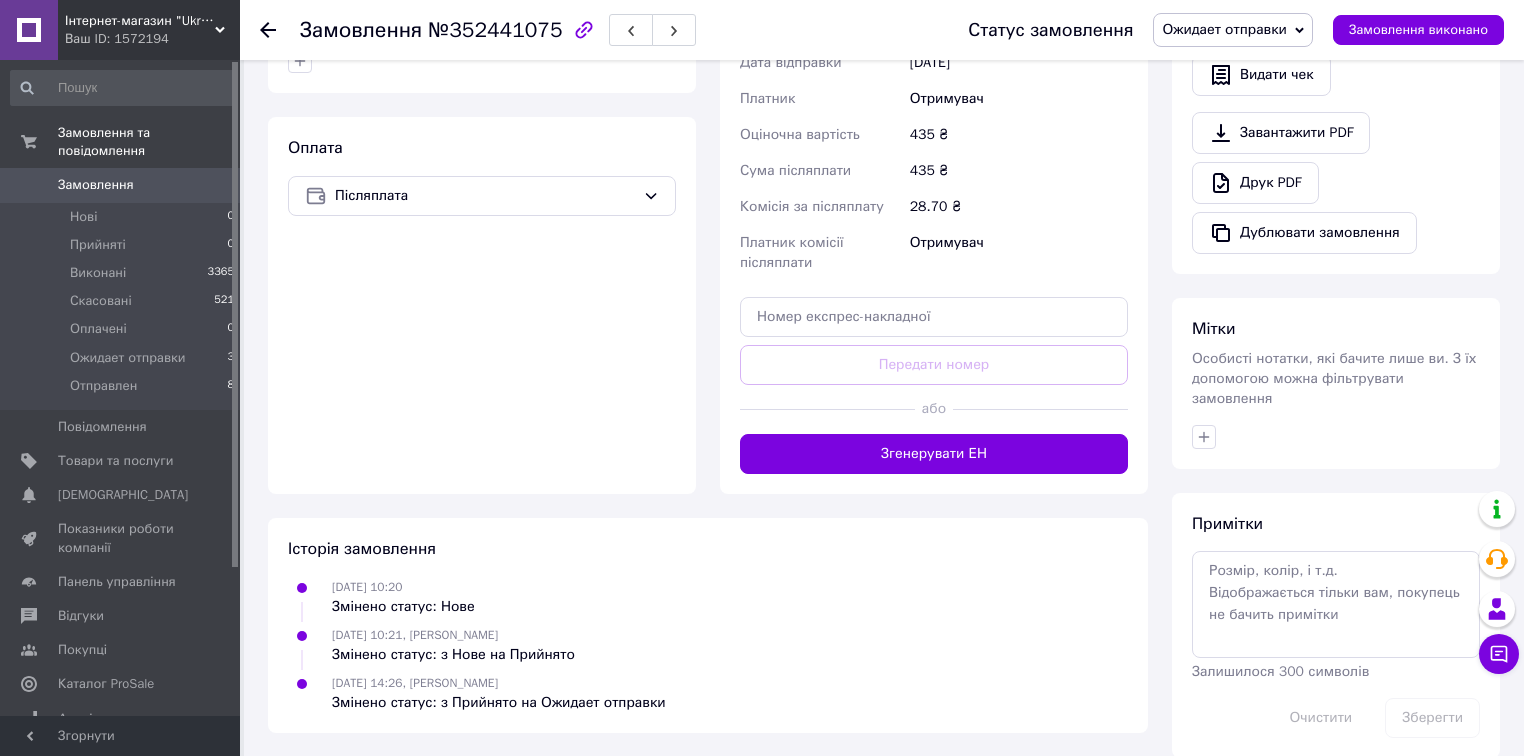 scroll, scrollTop: 628, scrollLeft: 0, axis: vertical 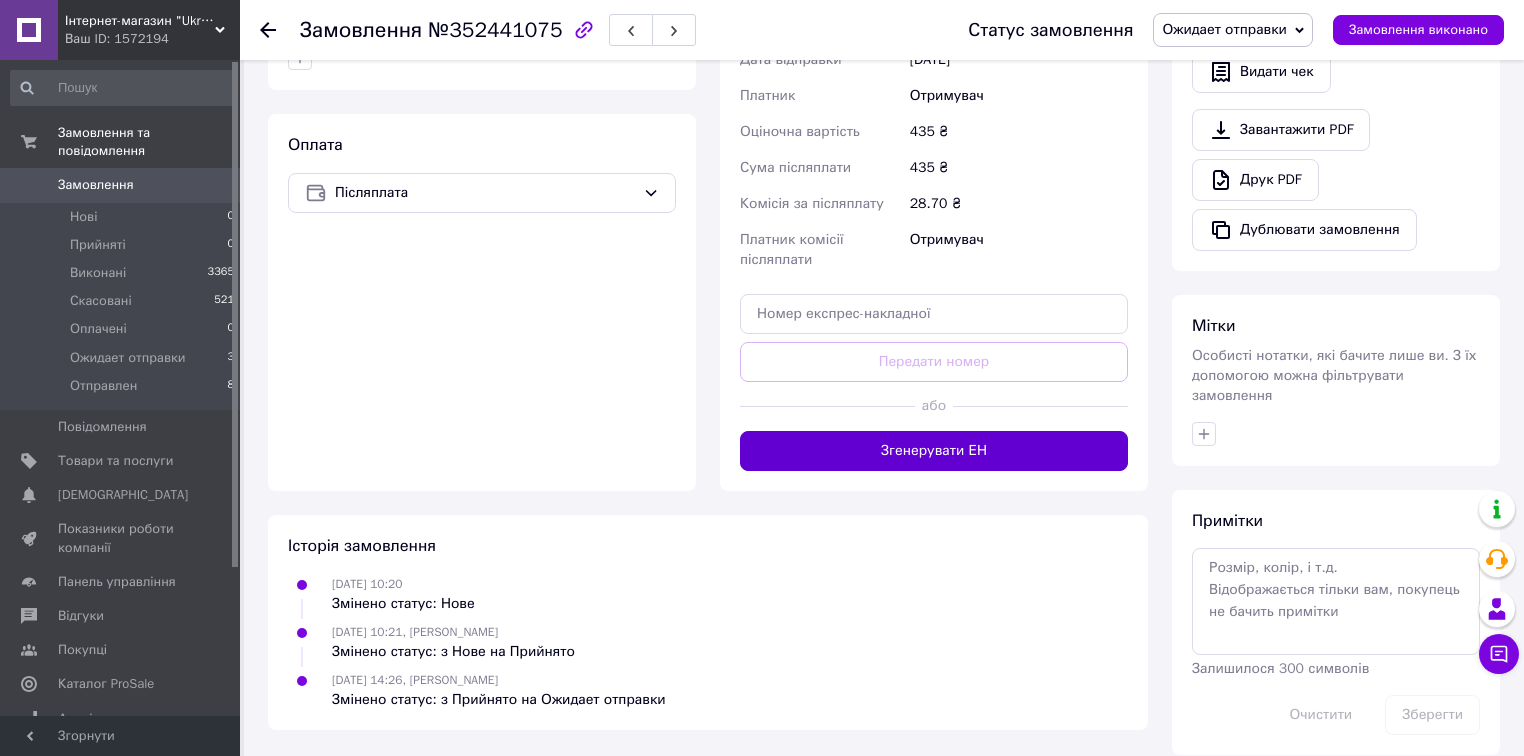 click on "Згенерувати ЕН" at bounding box center [934, 451] 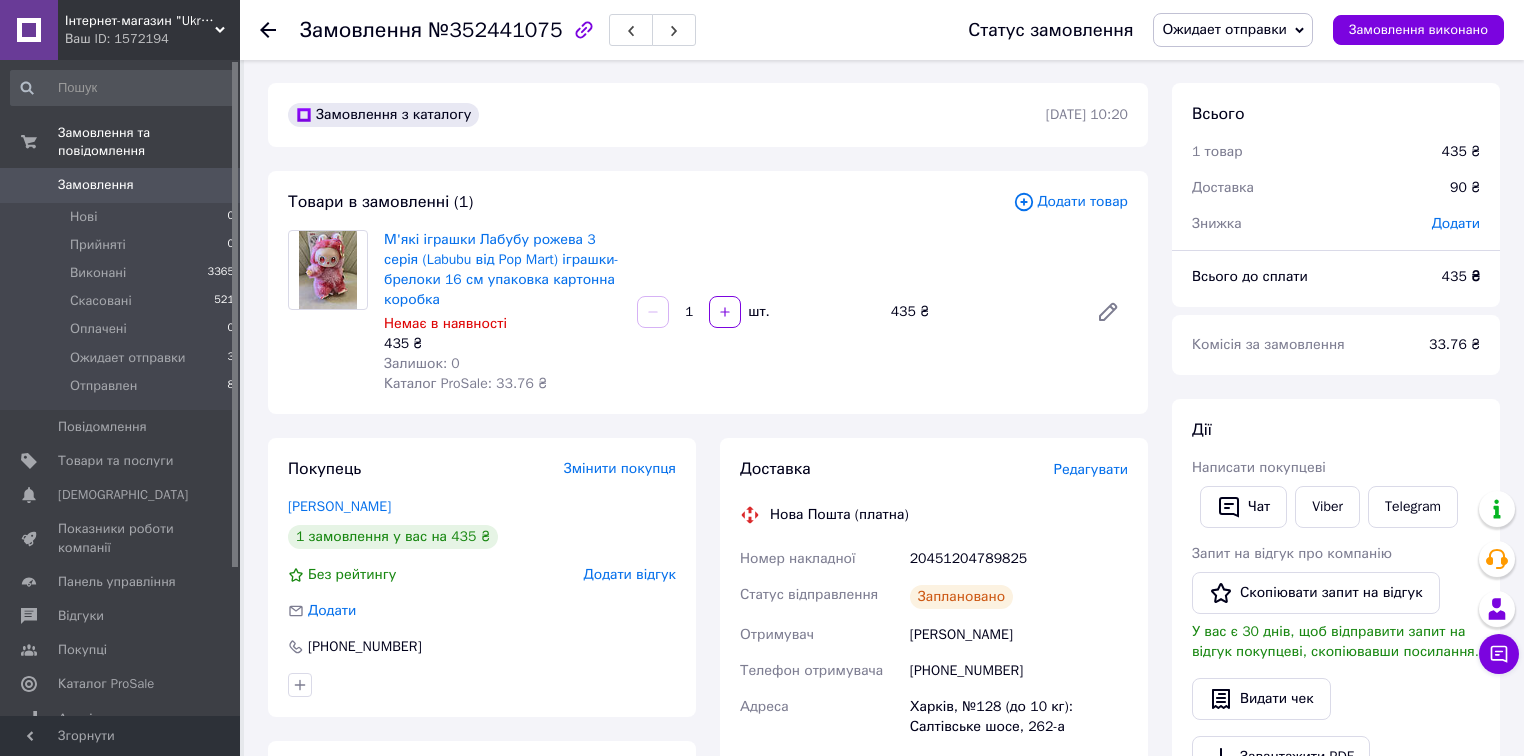 scroll, scrollTop: 0, scrollLeft: 0, axis: both 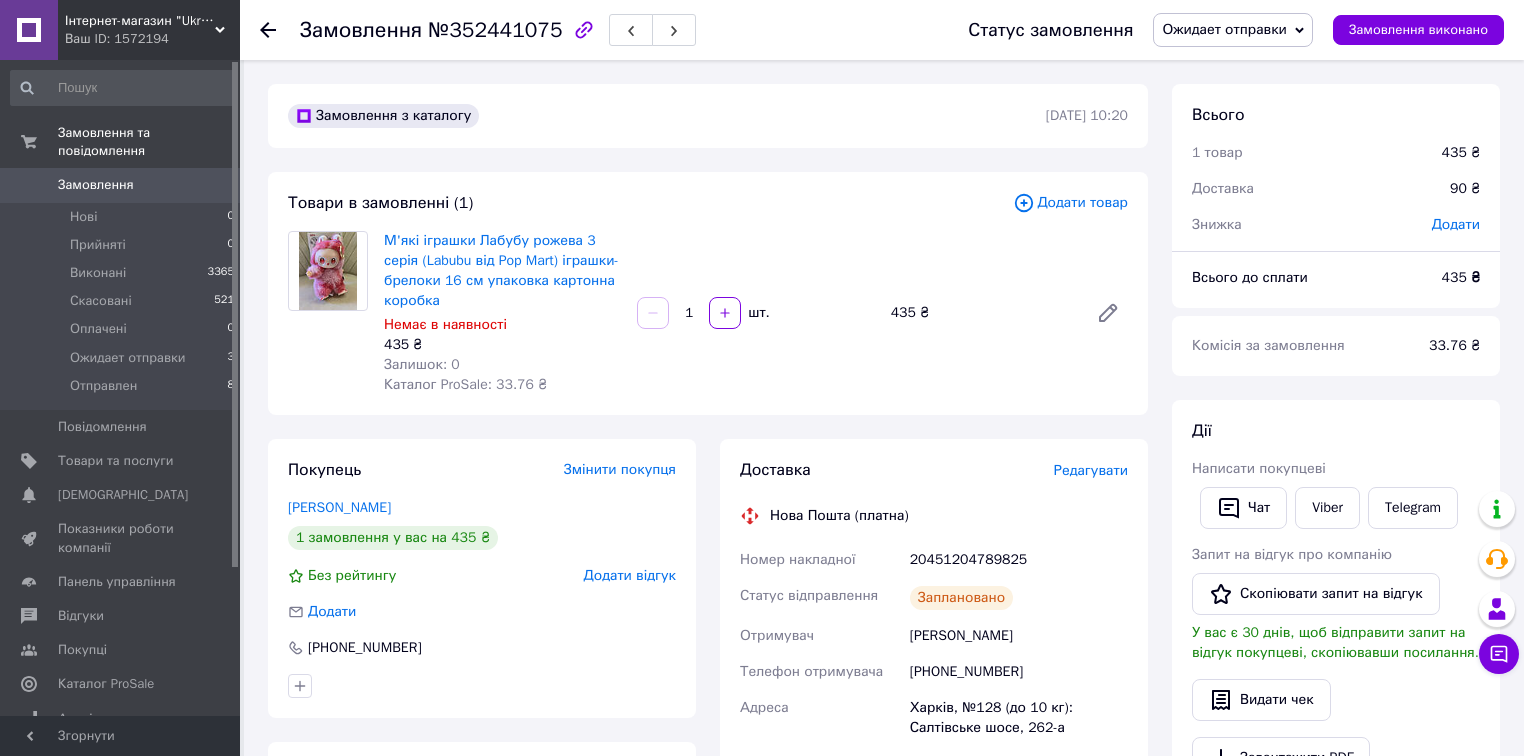 click at bounding box center [280, 30] 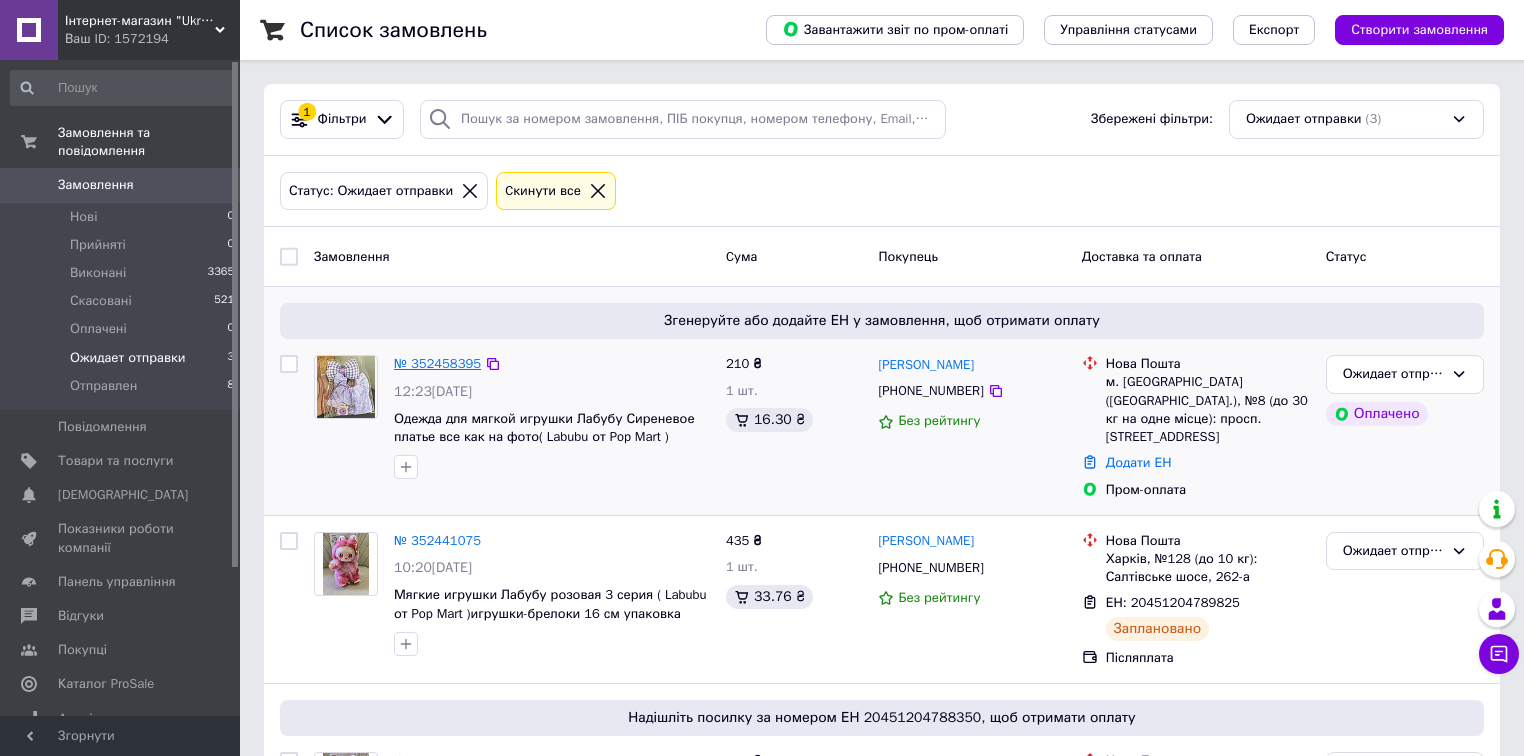 click on "№ 352458395" at bounding box center [437, 363] 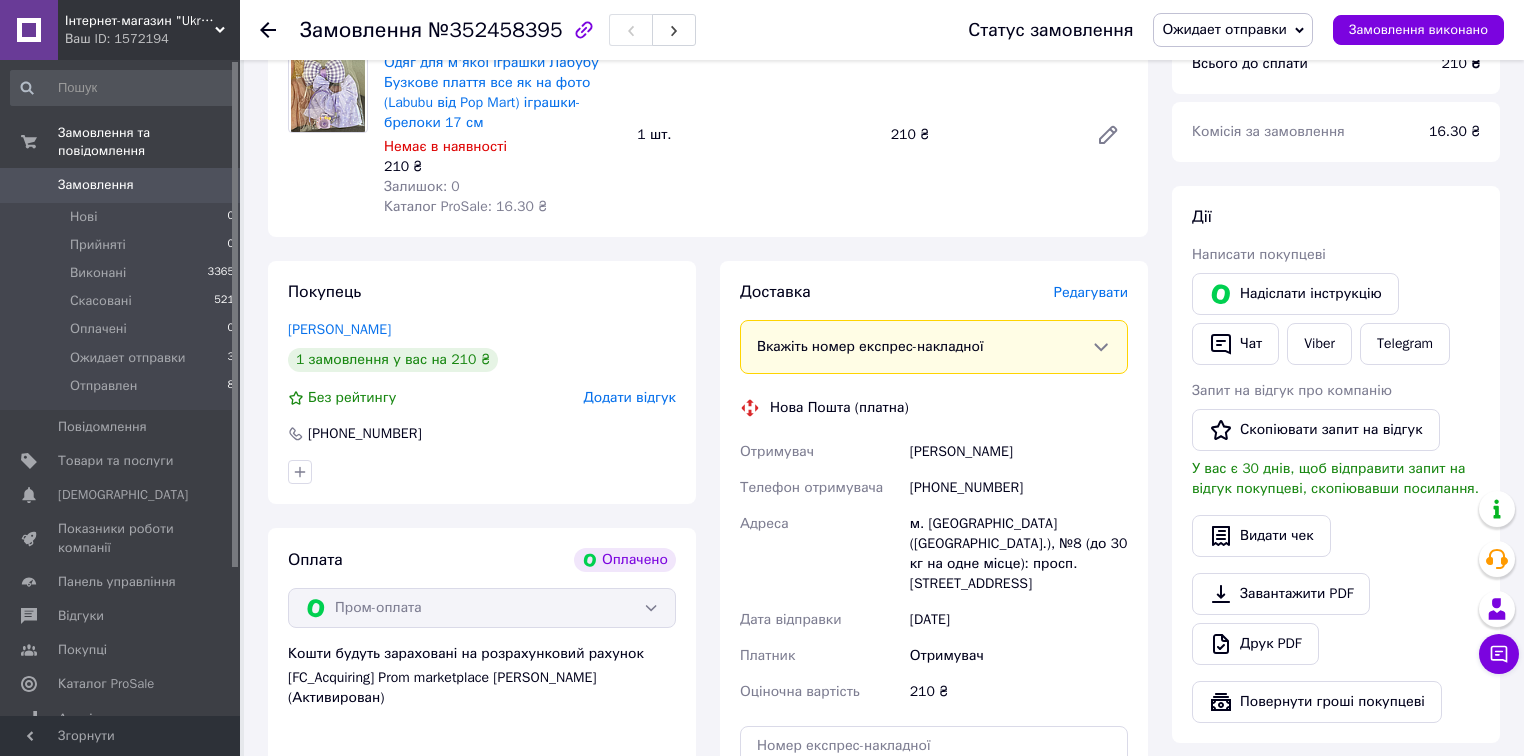 scroll, scrollTop: 480, scrollLeft: 0, axis: vertical 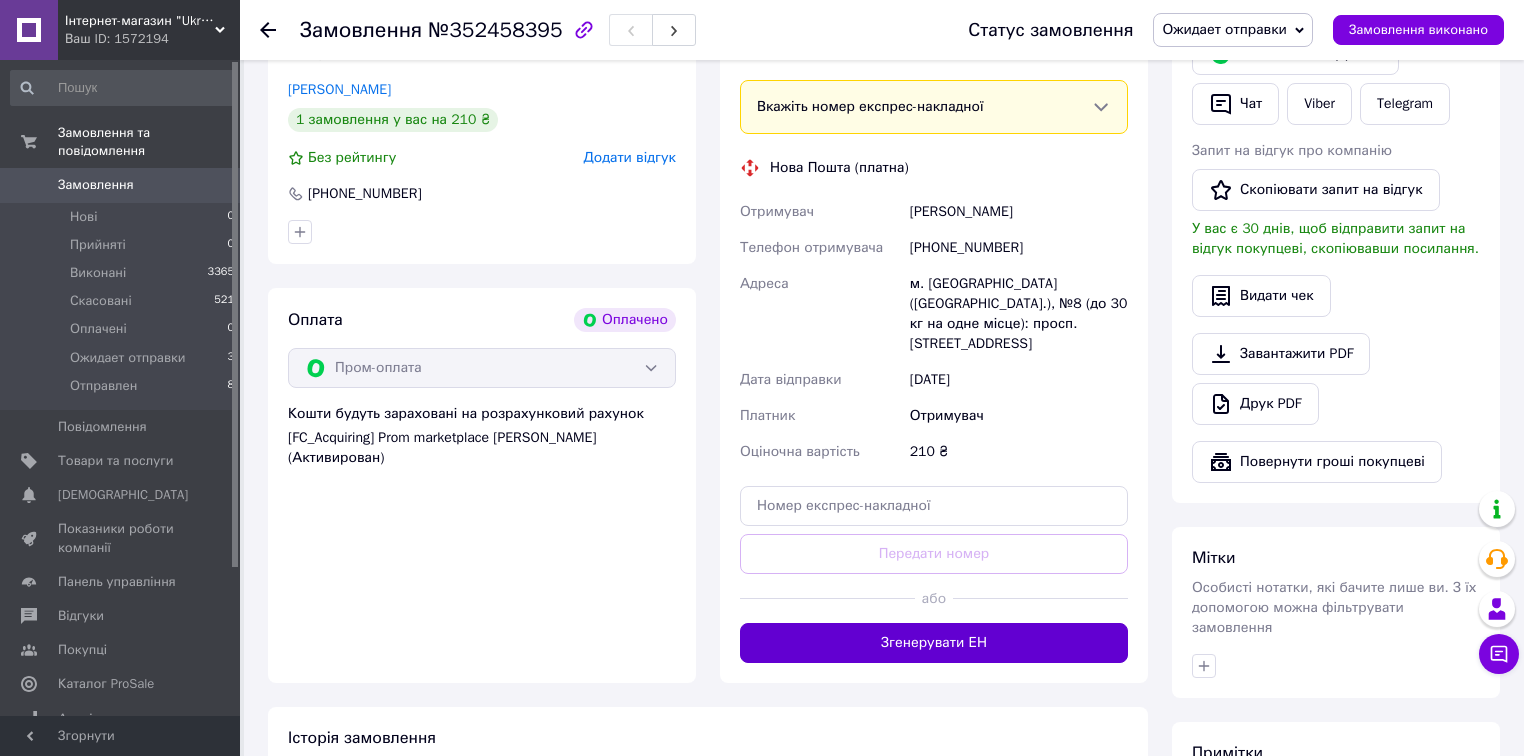 click on "Згенерувати ЕН" at bounding box center [934, 643] 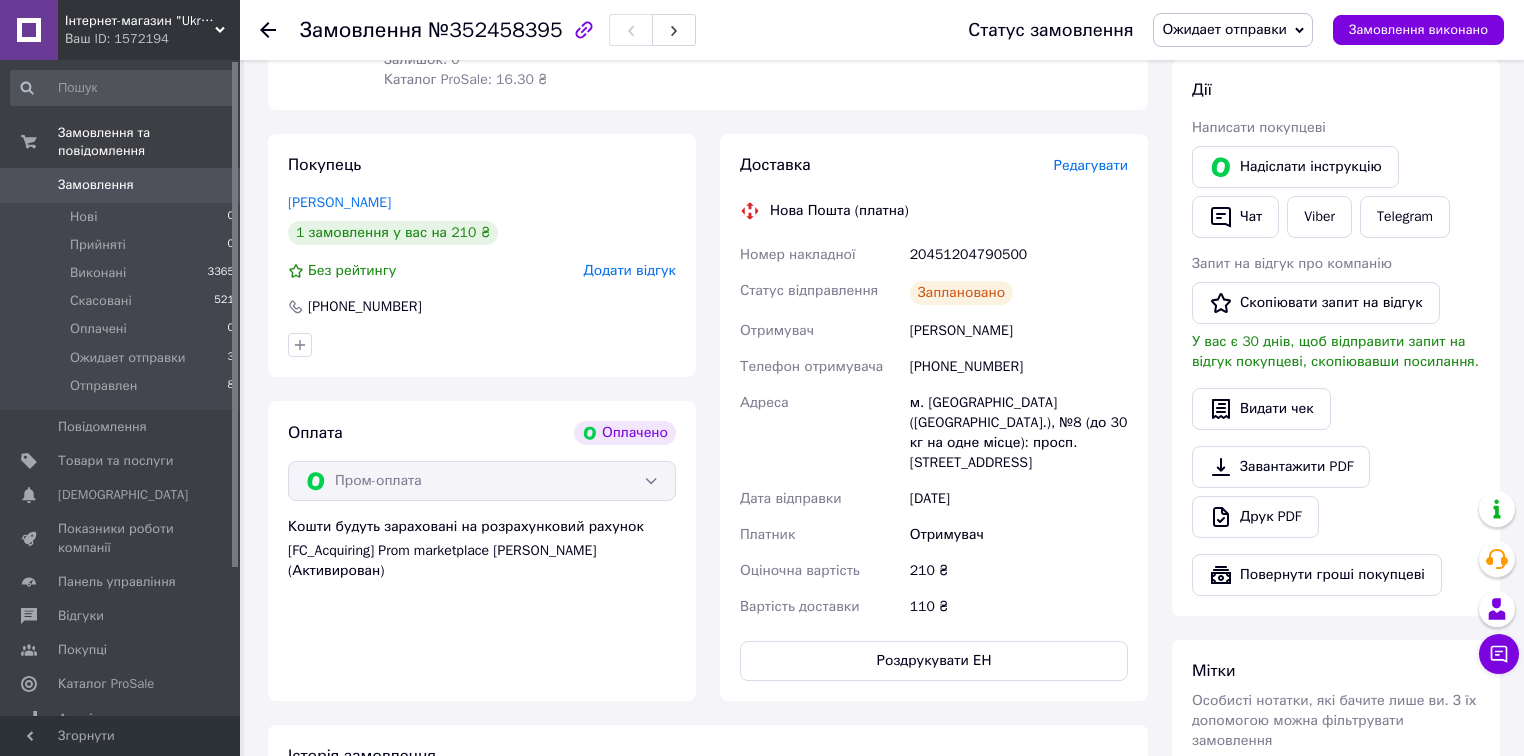 scroll, scrollTop: 160, scrollLeft: 0, axis: vertical 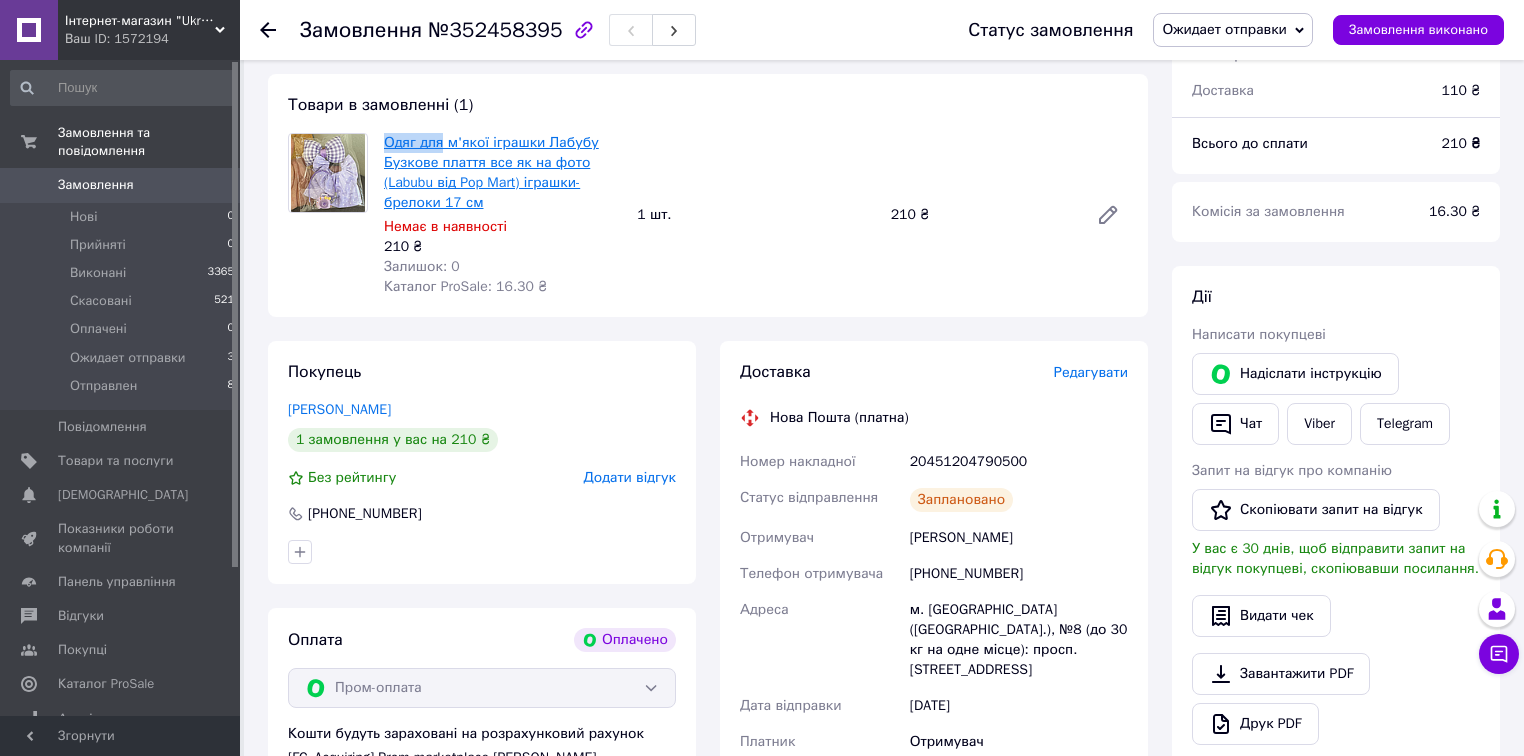 drag, startPoint x: 377, startPoint y: 141, endPoint x: 442, endPoint y: 144, distance: 65.06919 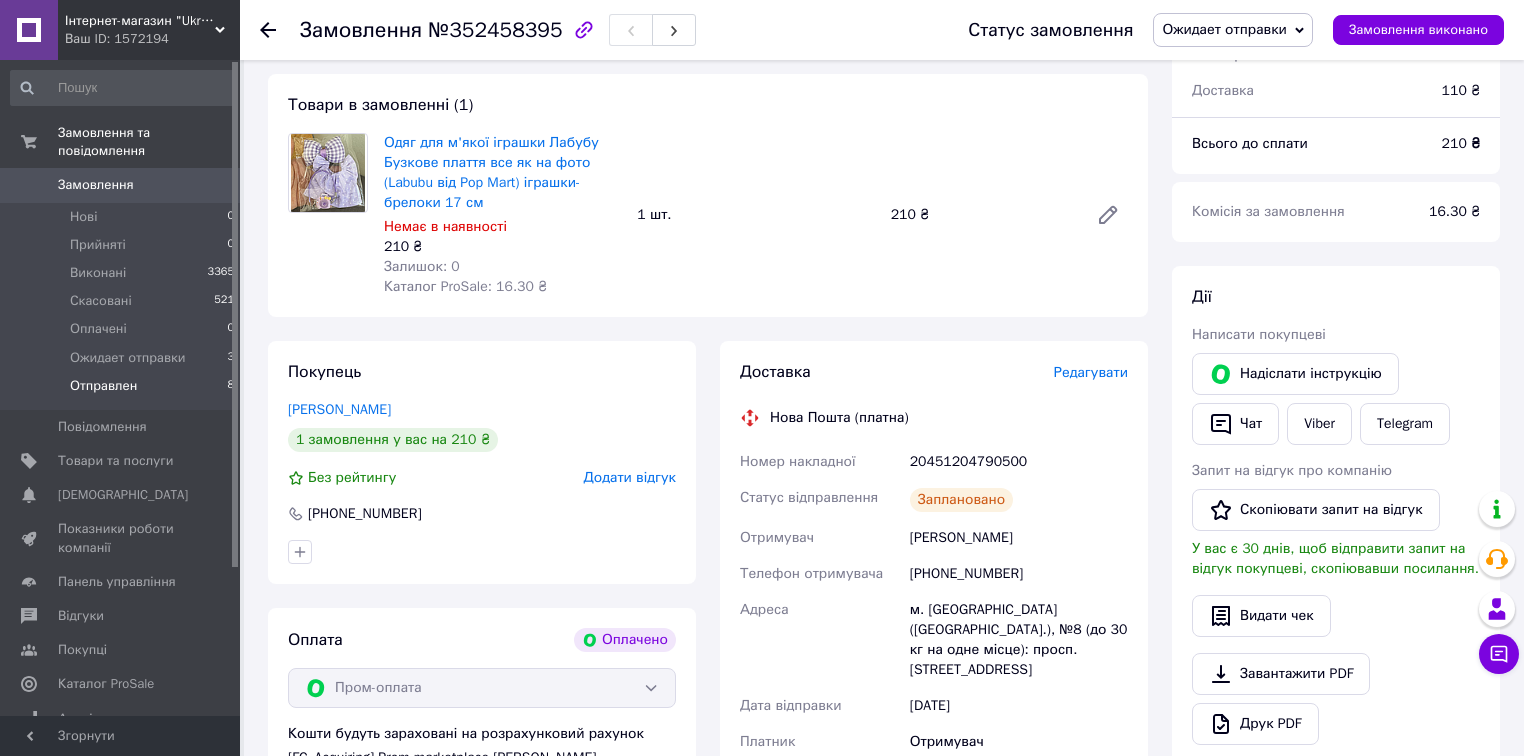 click on "Отправлен" at bounding box center [103, 386] 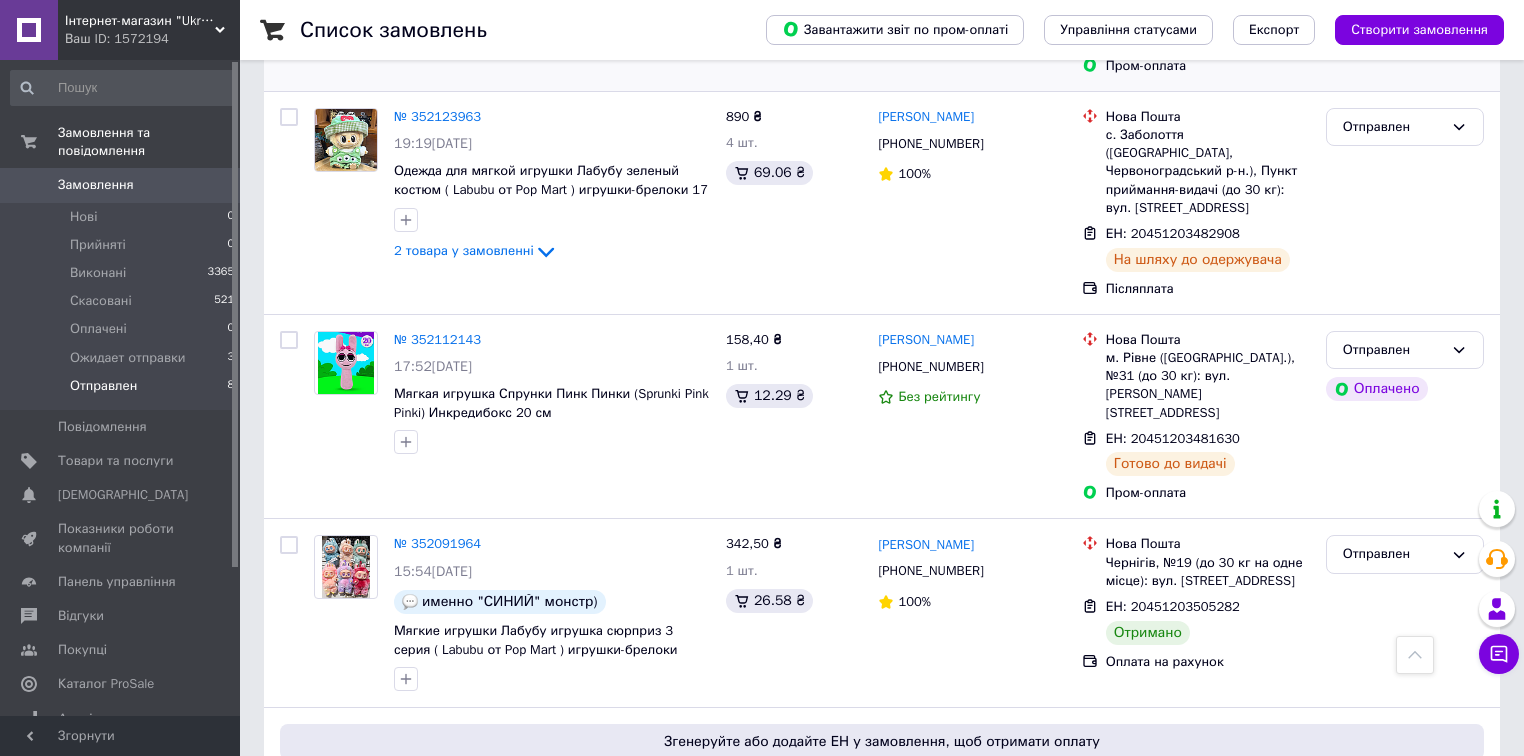 scroll, scrollTop: 560, scrollLeft: 0, axis: vertical 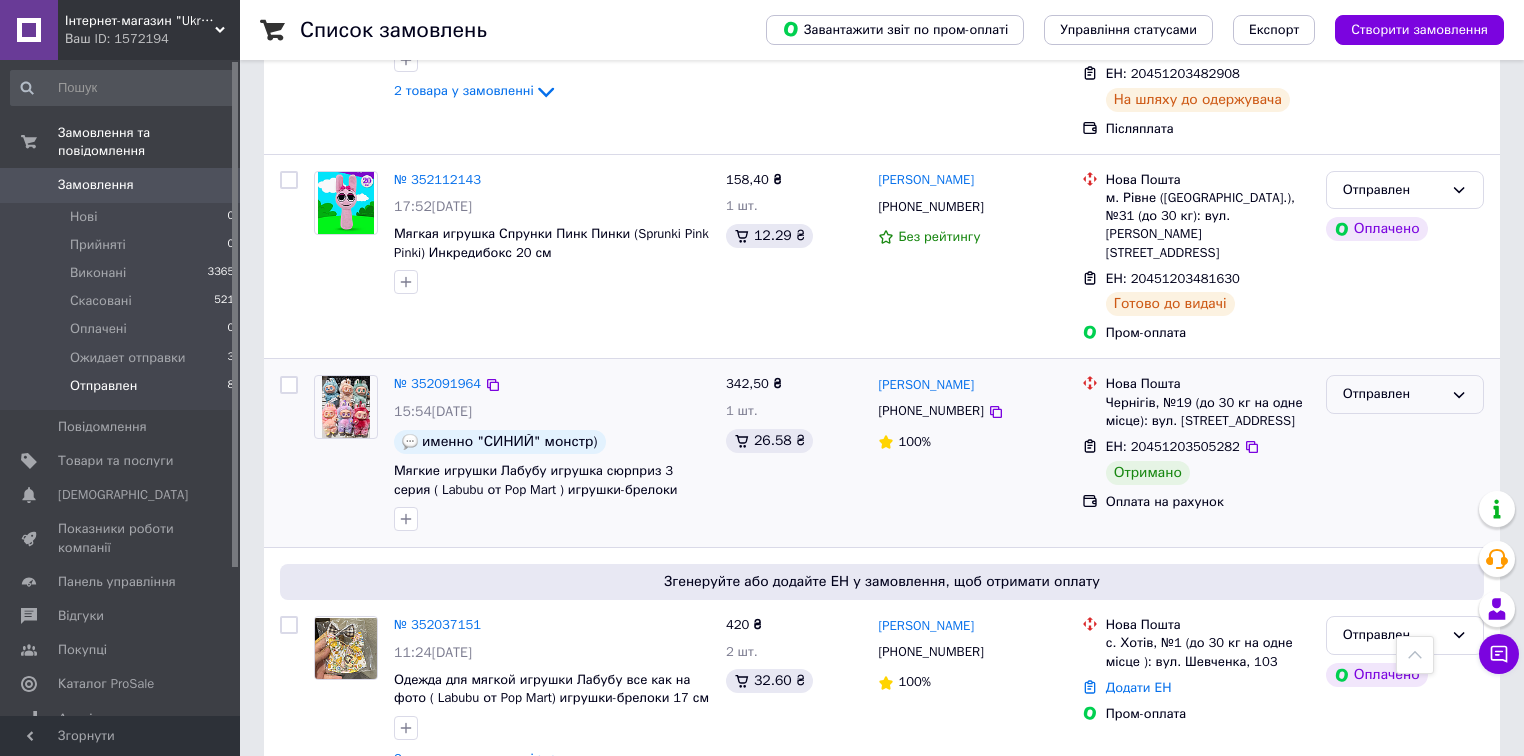 click on "Отправлен" at bounding box center (1393, 394) 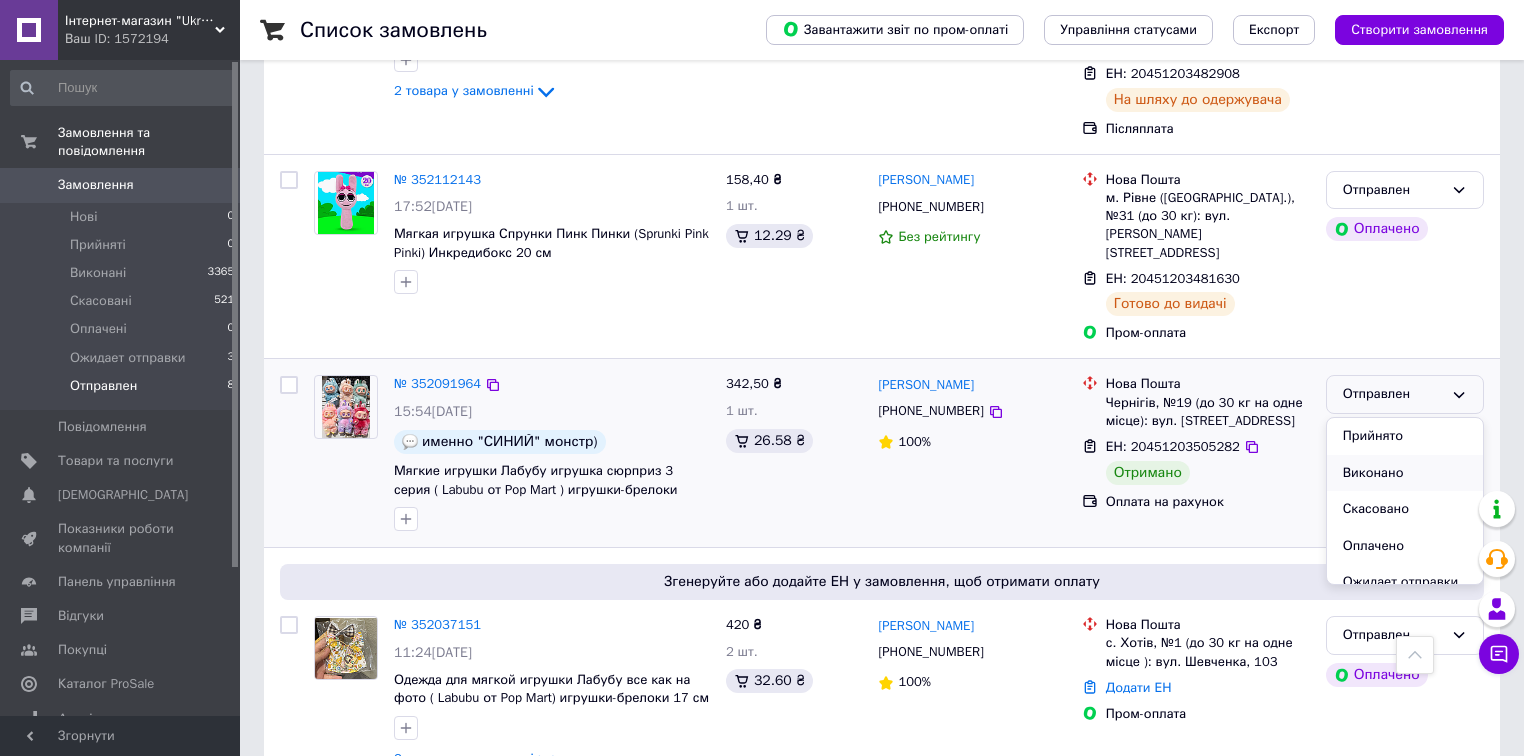 click on "Виконано" at bounding box center (1405, 473) 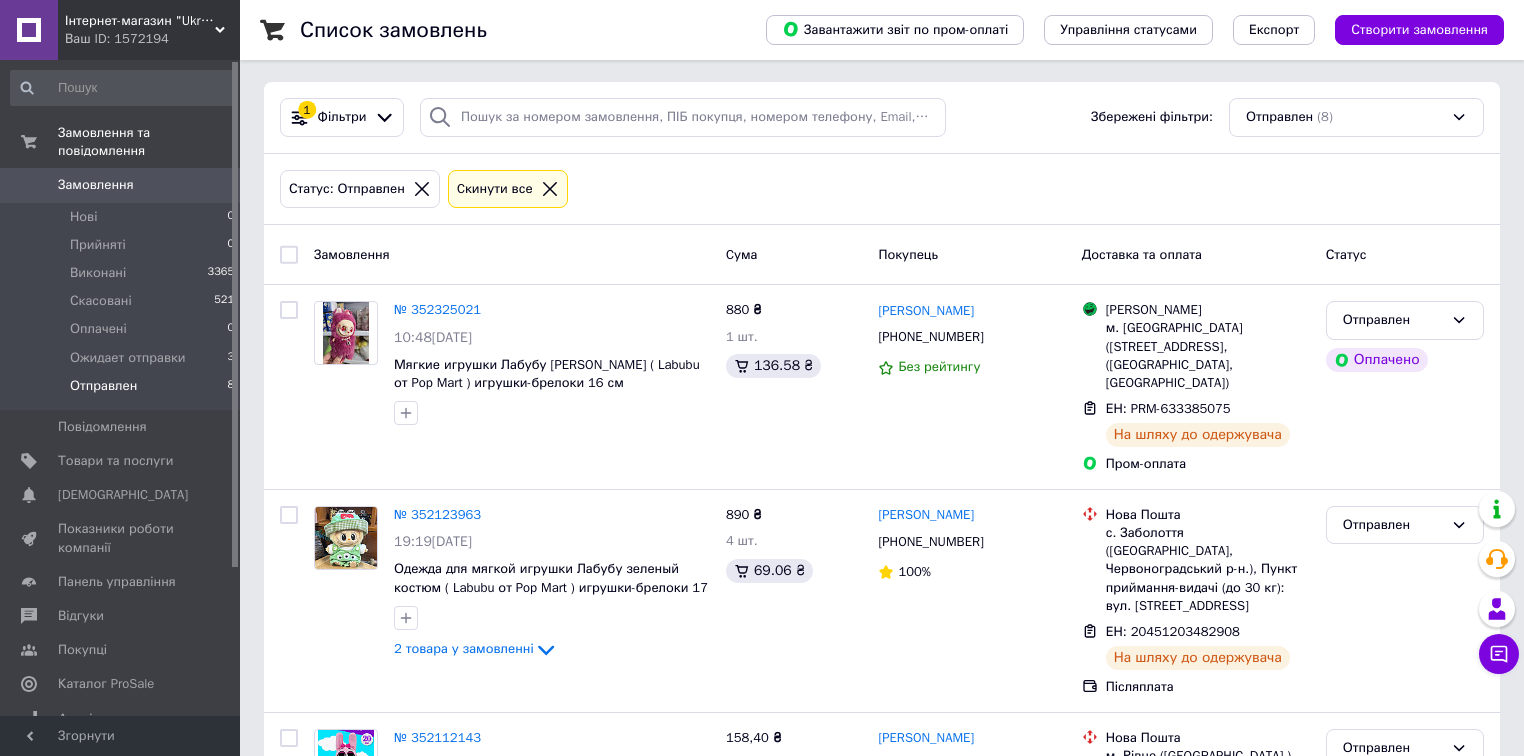 scroll, scrollTop: 0, scrollLeft: 0, axis: both 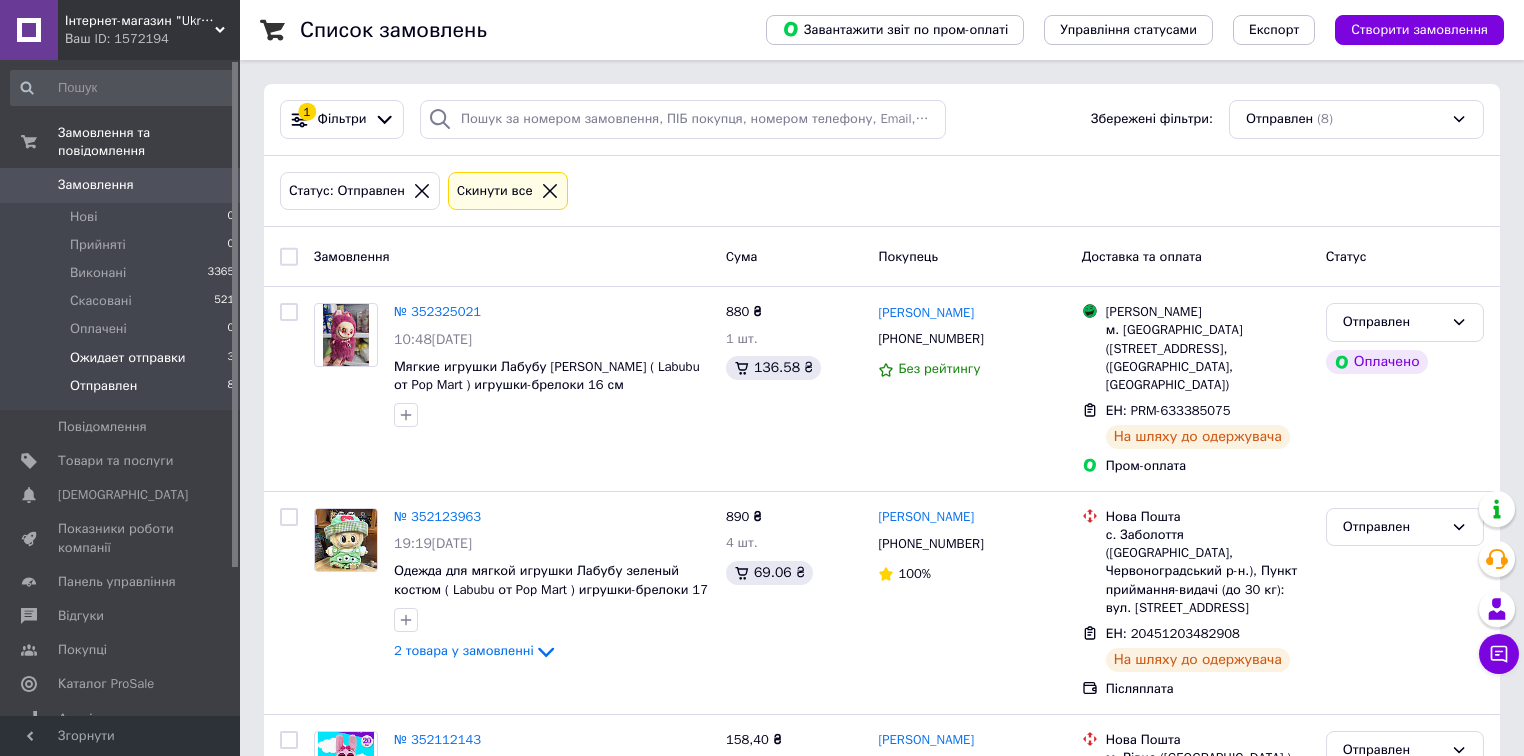 click on "Ожидает отправки" at bounding box center [128, 358] 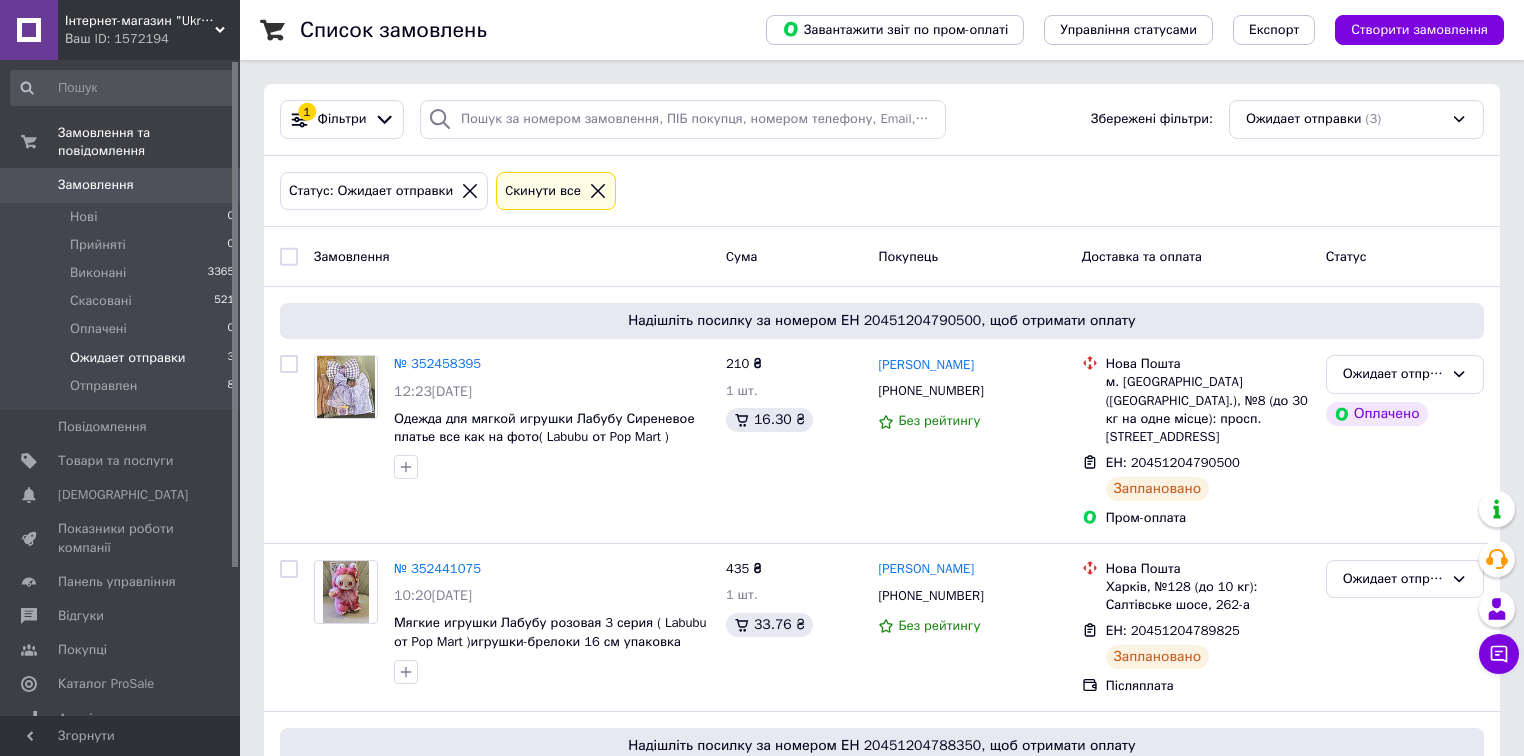 click on "Ожидает отправки" at bounding box center (128, 358) 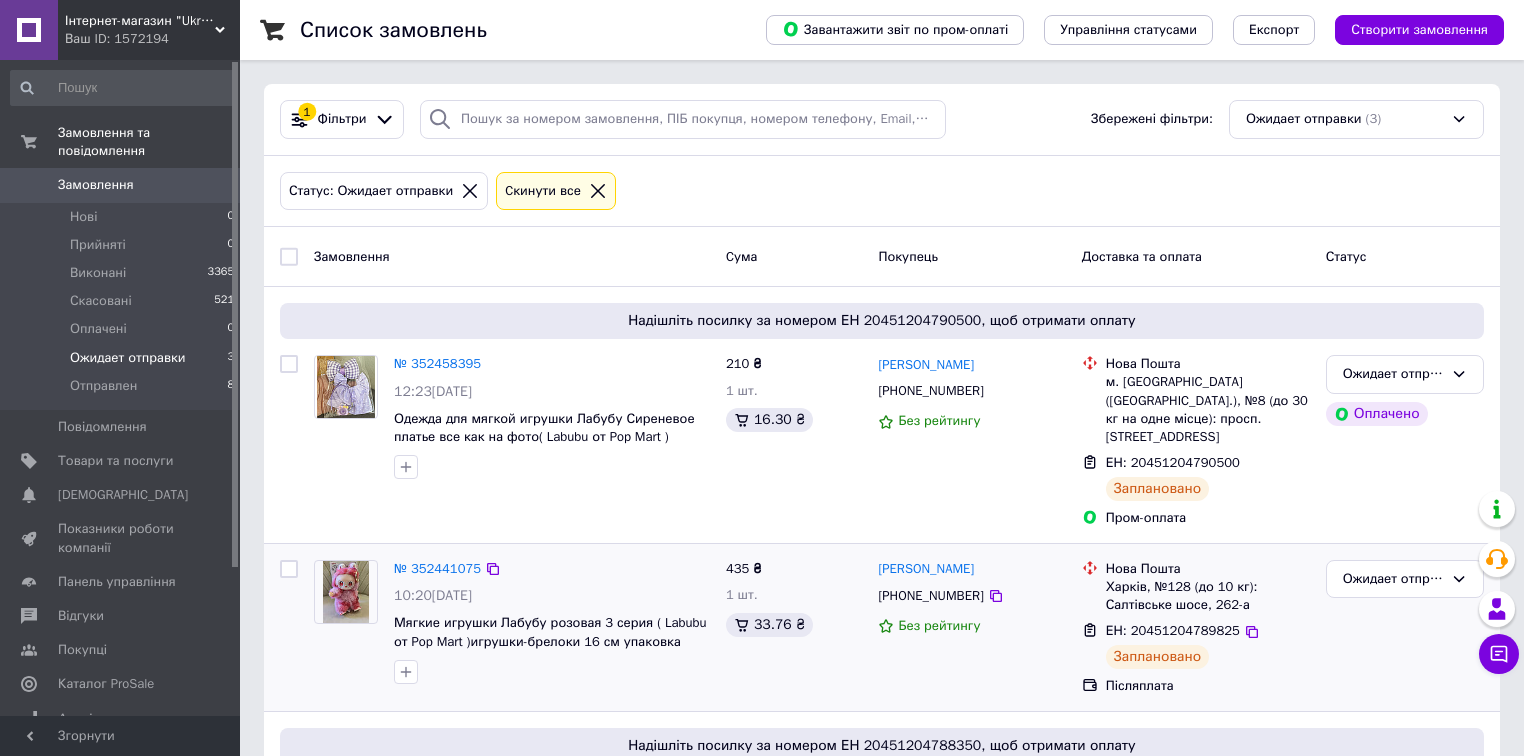 scroll, scrollTop: 198, scrollLeft: 0, axis: vertical 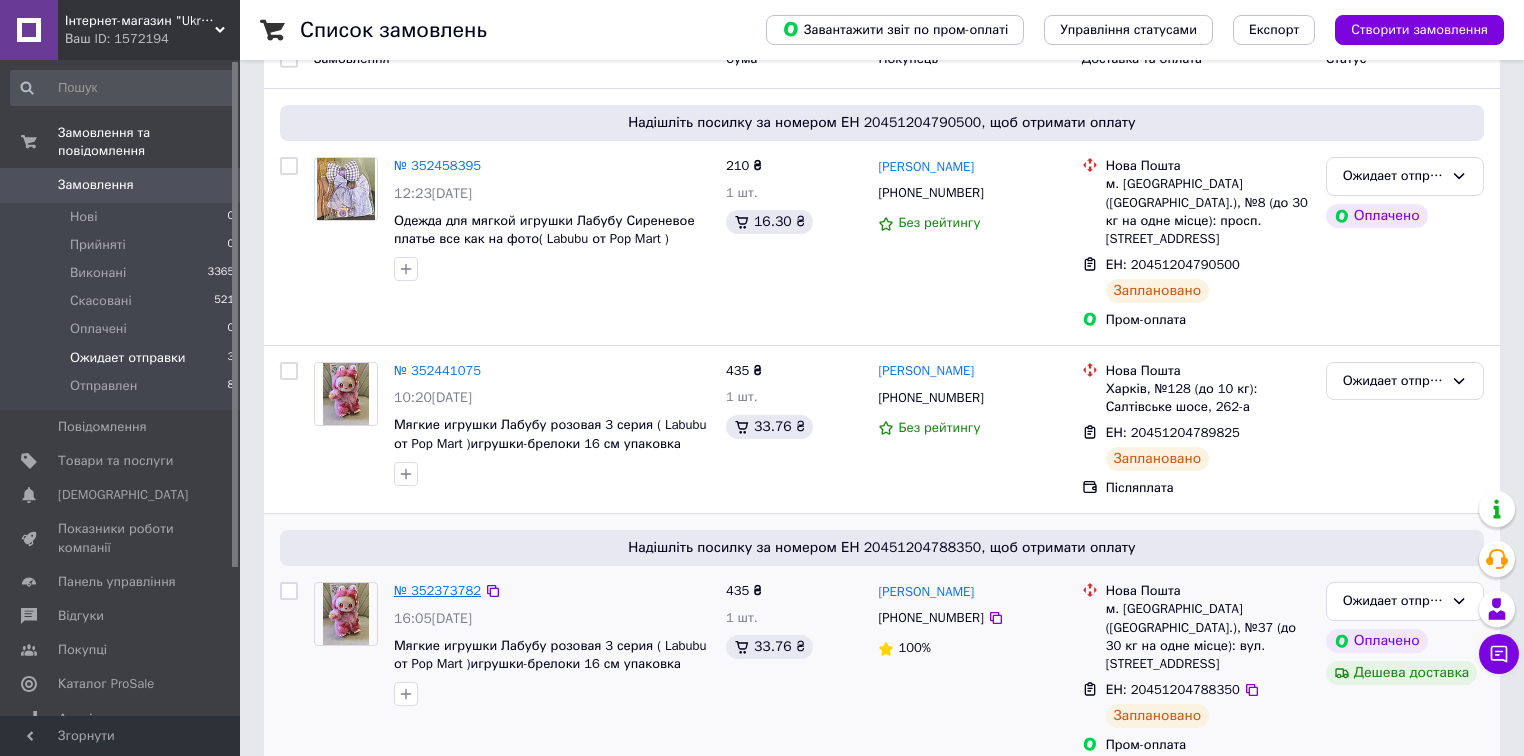 click on "№ 352373782" at bounding box center [437, 590] 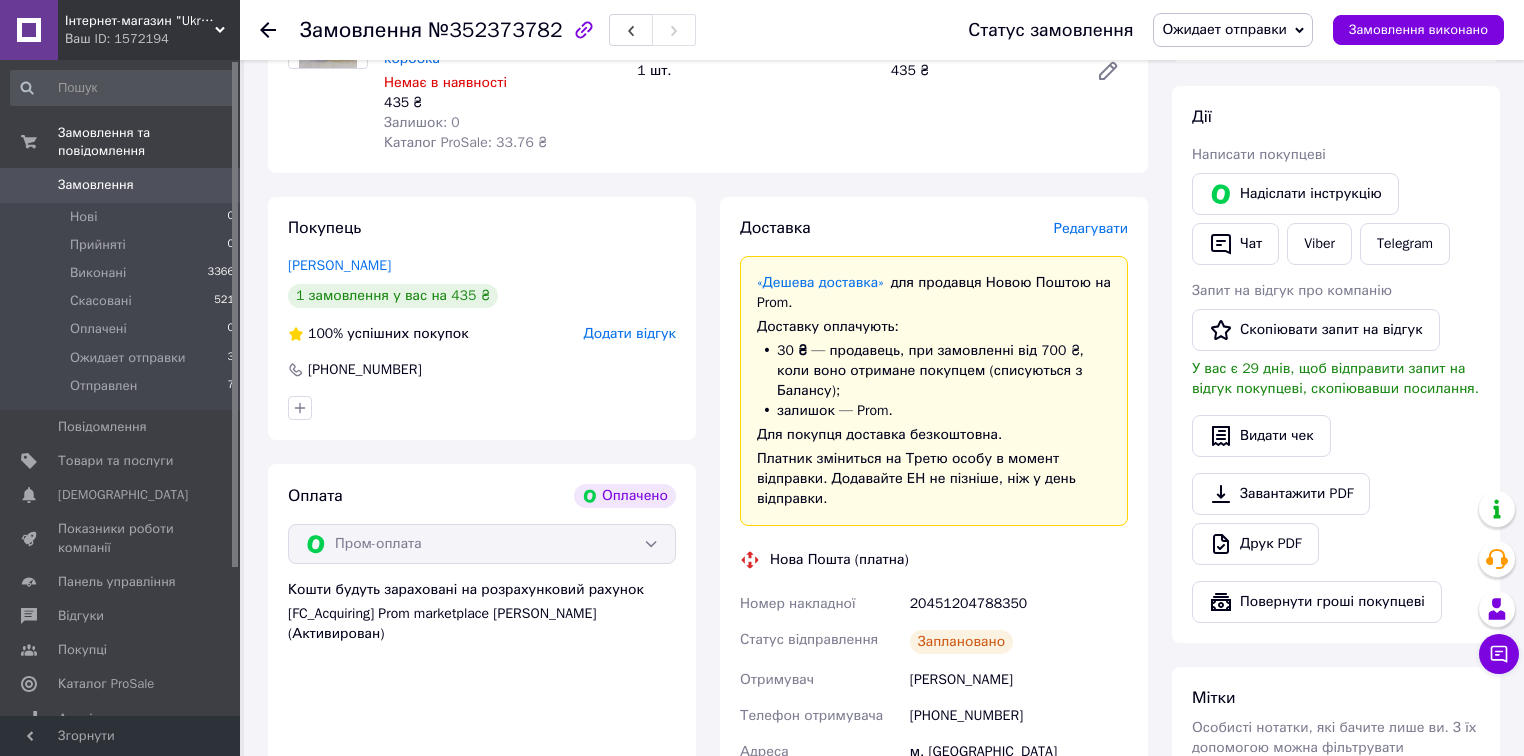 scroll, scrollTop: 518, scrollLeft: 0, axis: vertical 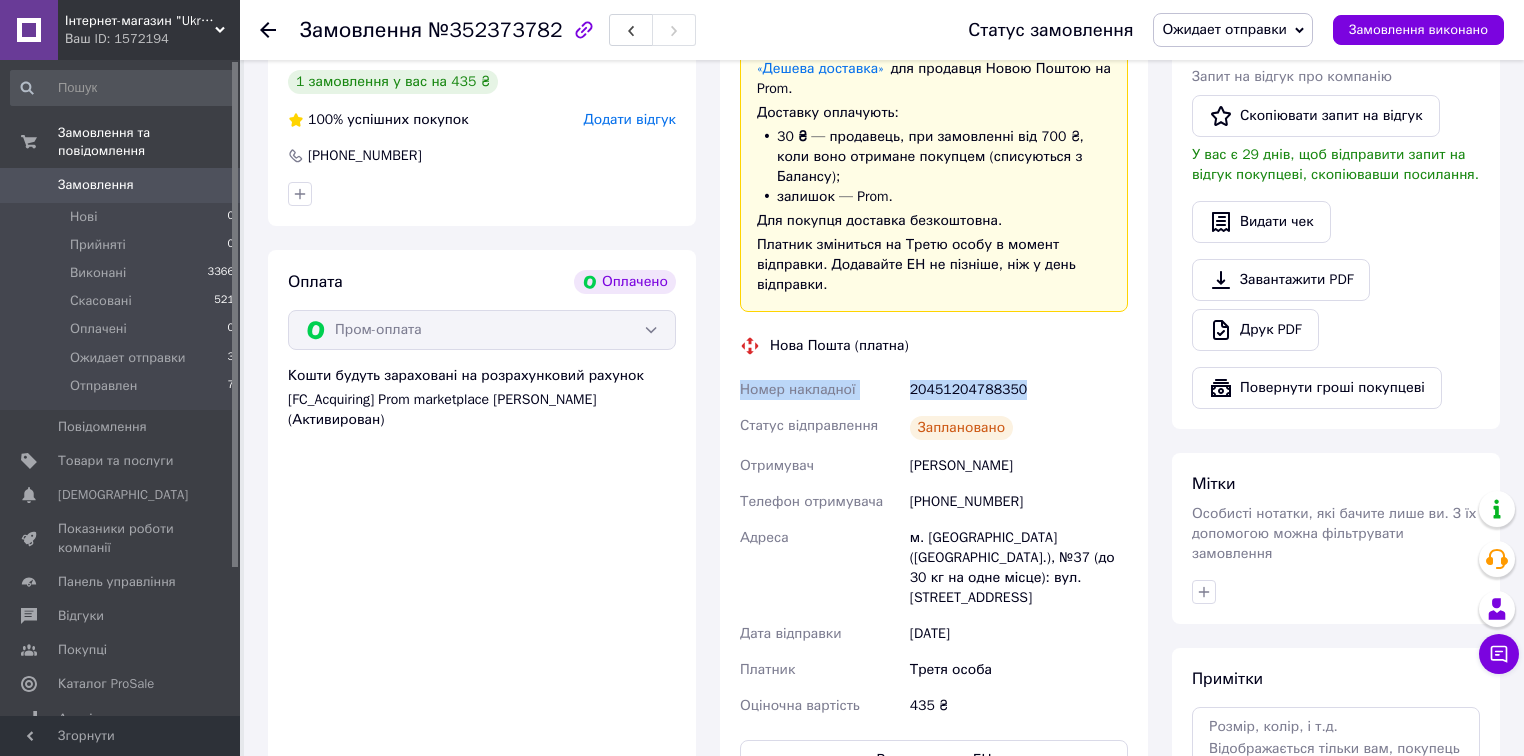 drag, startPoint x: 736, startPoint y: 367, endPoint x: 1016, endPoint y: 367, distance: 280 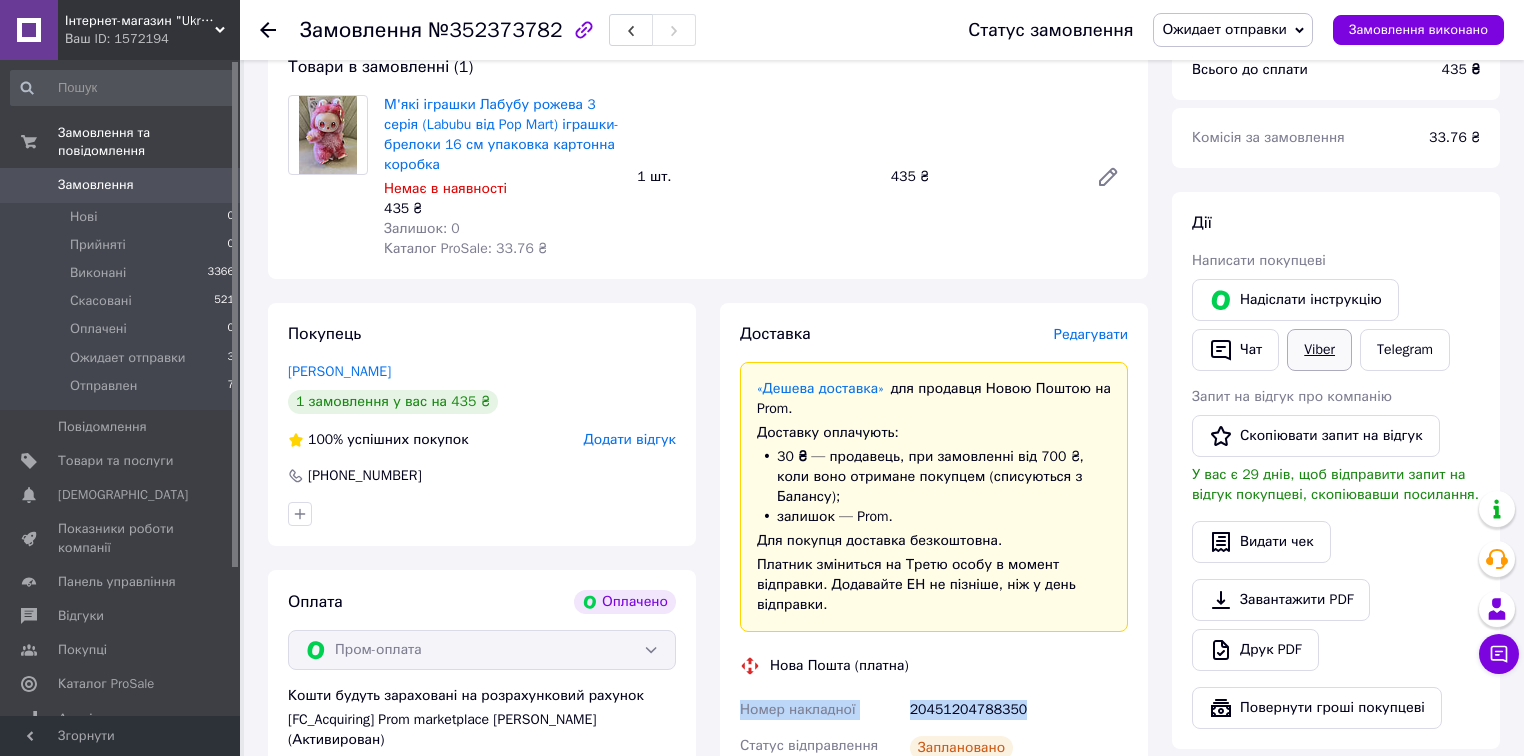 click on "Viber" at bounding box center (1319, 350) 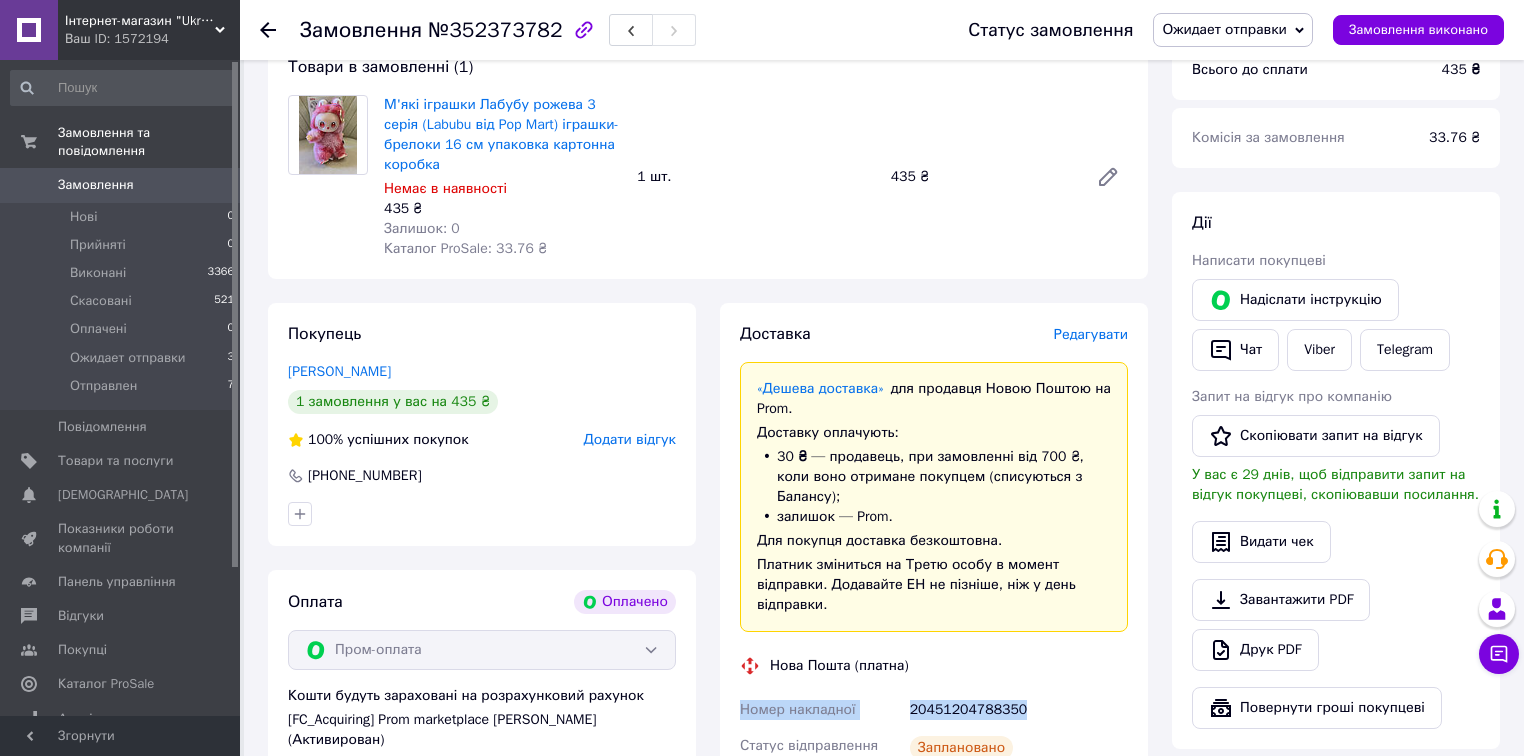 click on "Ожидает отправки" at bounding box center [1224, 29] 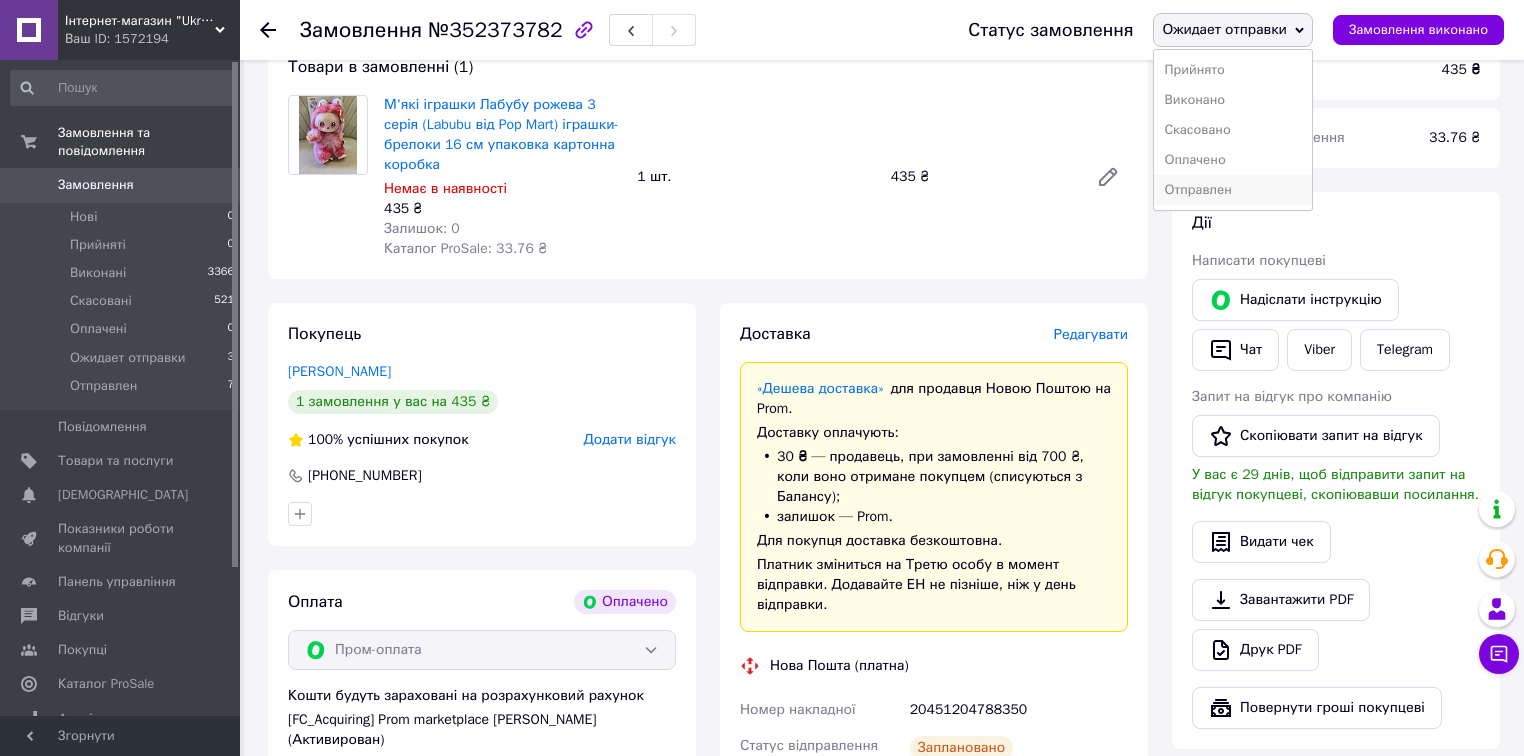 click on "Отправлен" at bounding box center (1233, 190) 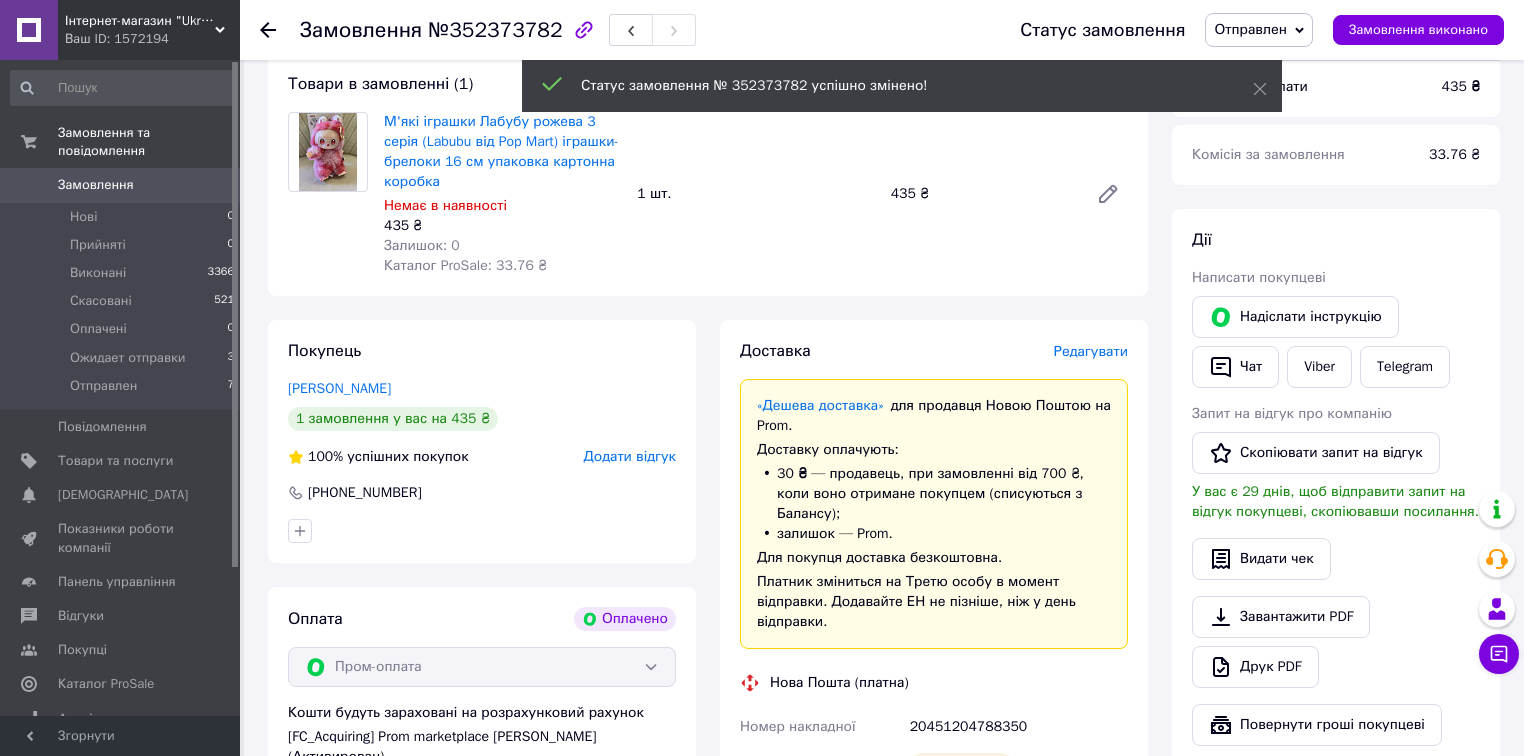 scroll, scrollTop: 0, scrollLeft: 0, axis: both 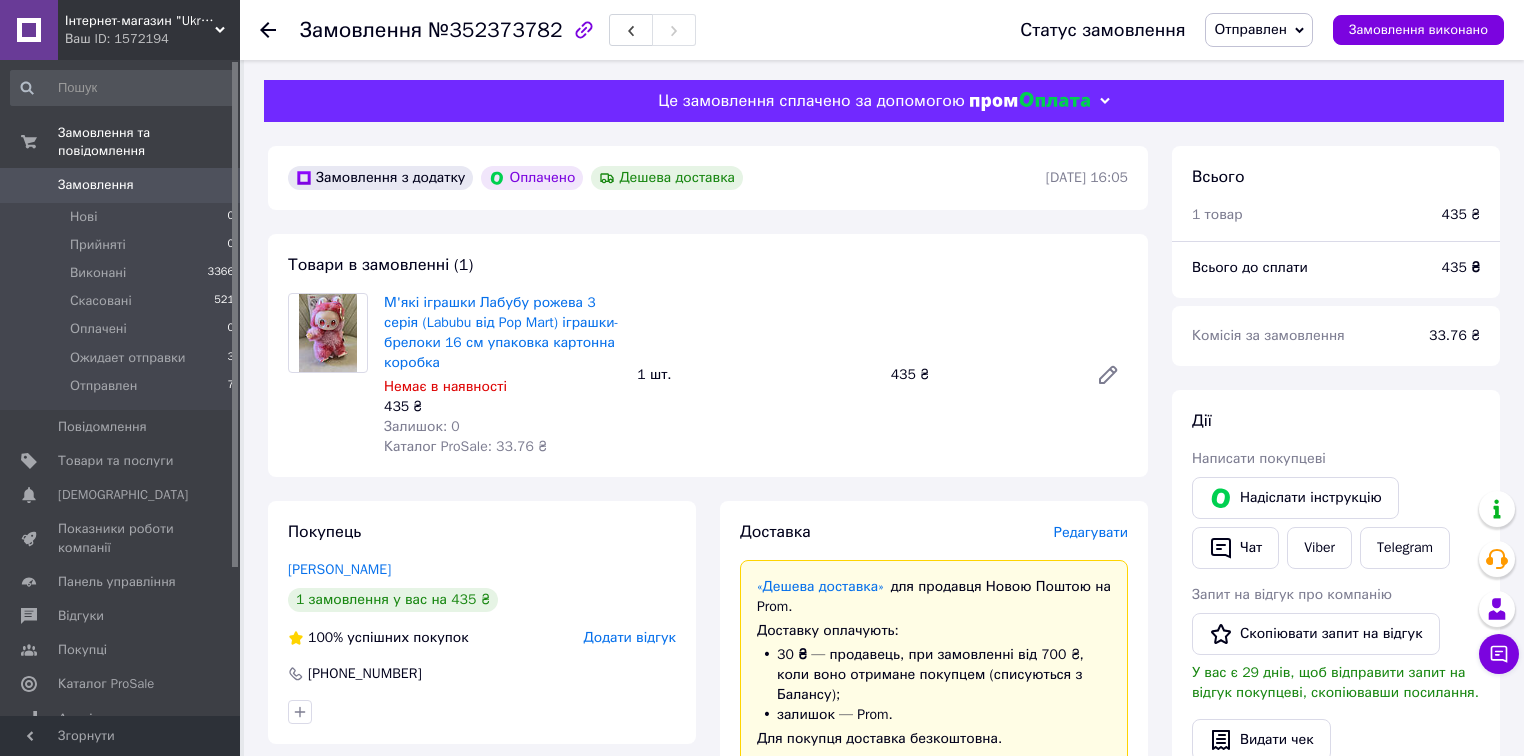click 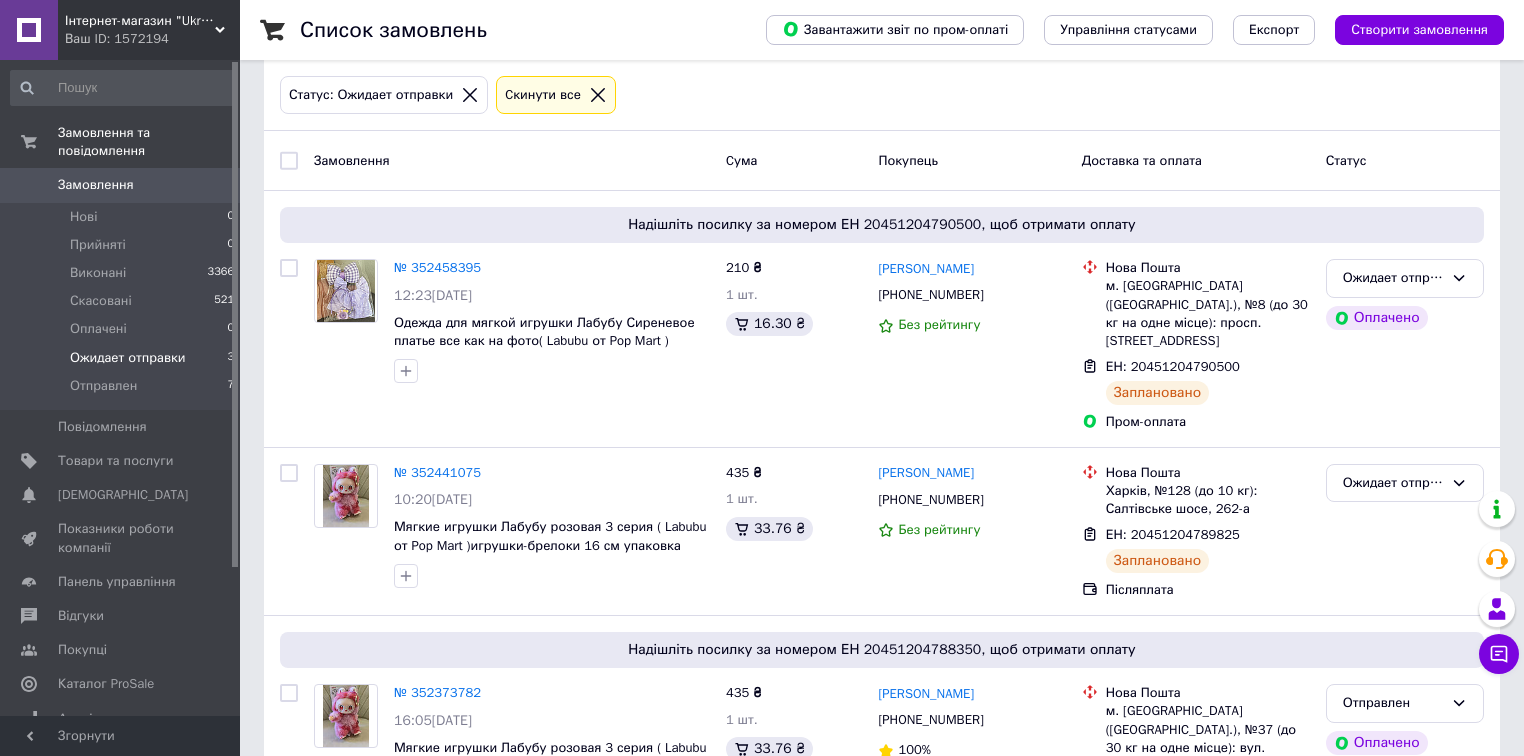 scroll, scrollTop: 198, scrollLeft: 0, axis: vertical 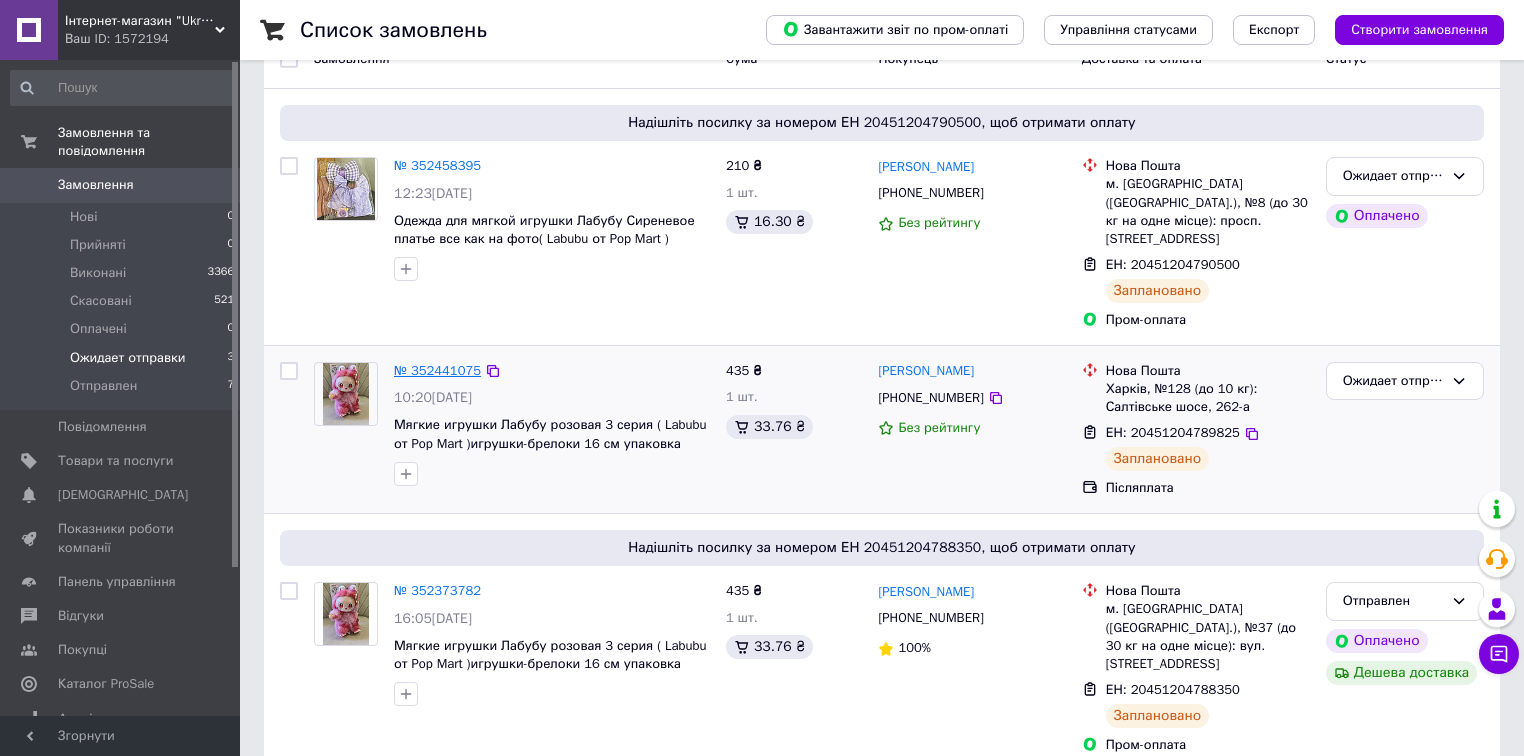 click on "№ 352441075" at bounding box center (437, 370) 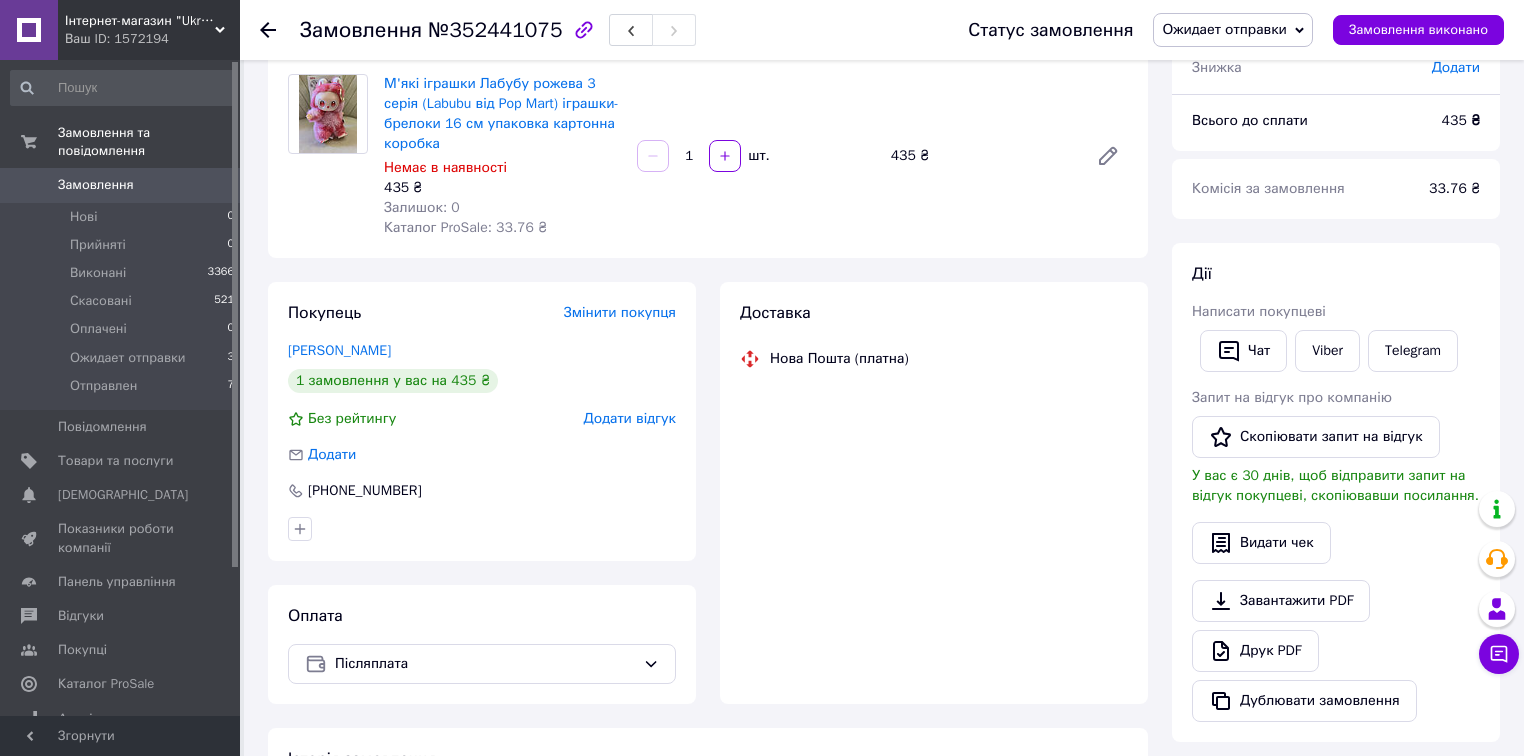 scroll, scrollTop: 198, scrollLeft: 0, axis: vertical 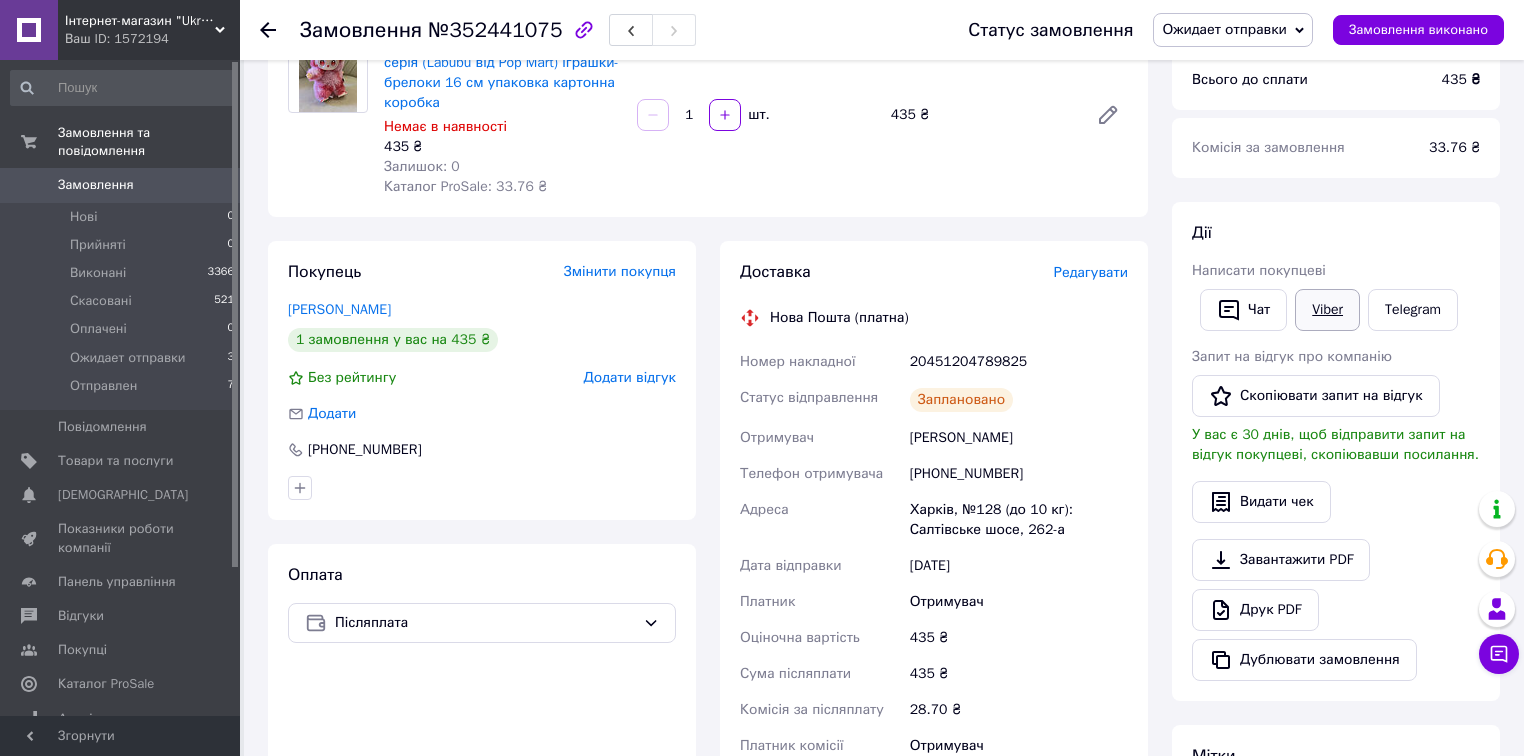 click on "Viber" at bounding box center (1327, 310) 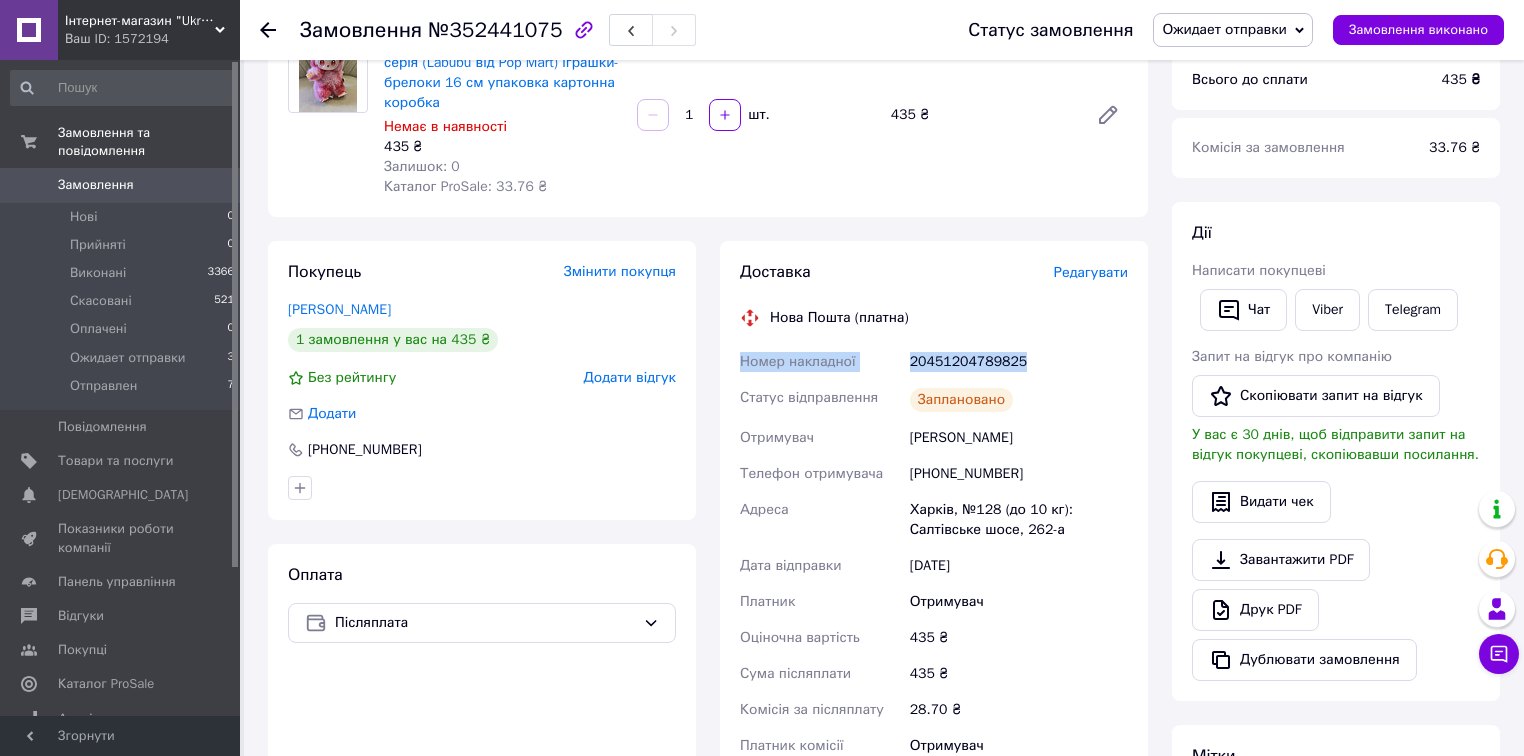 drag, startPoint x: 740, startPoint y: 359, endPoint x: 1033, endPoint y: 365, distance: 293.06143 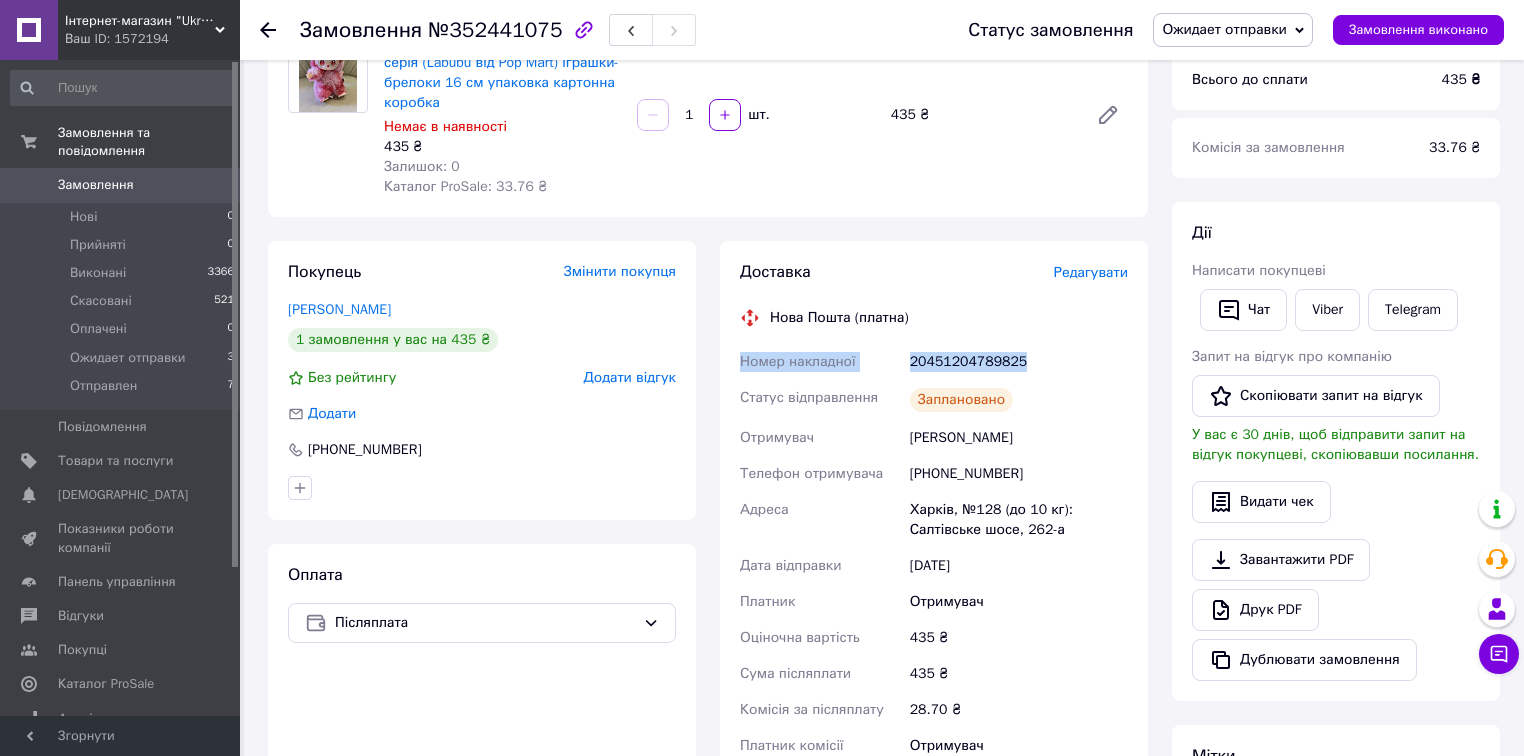 click on "Ожидает отправки" at bounding box center (1224, 29) 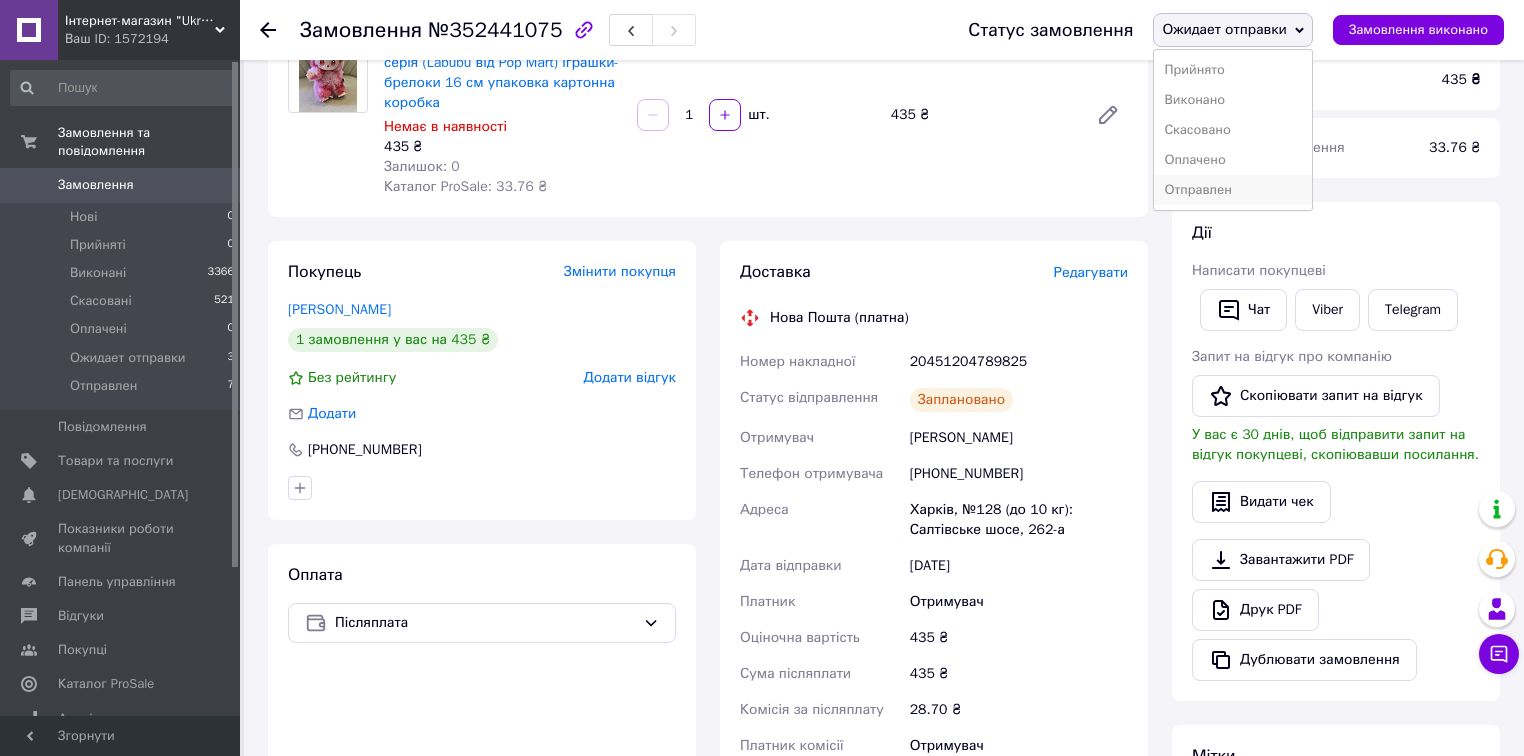 click on "Отправлен" at bounding box center [1233, 190] 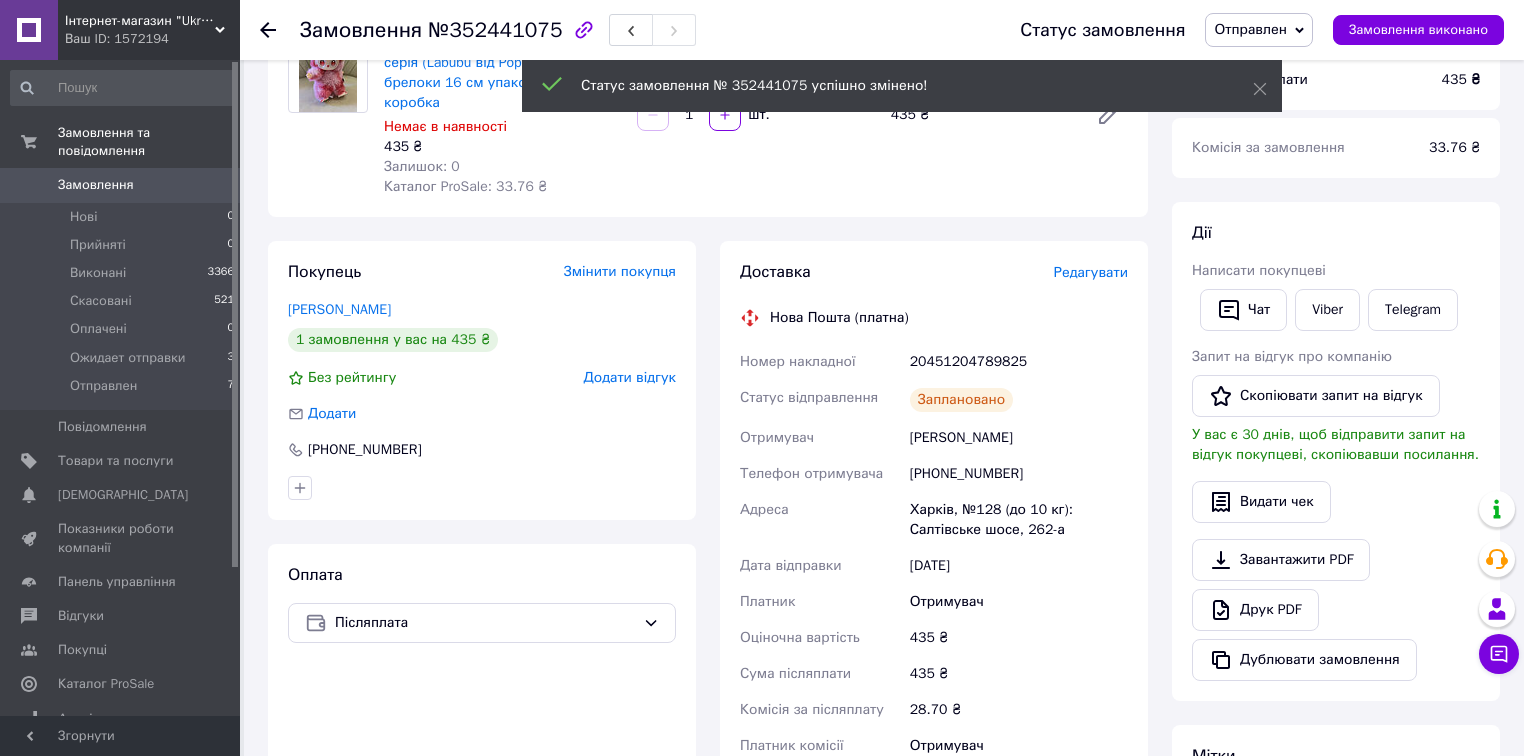 click 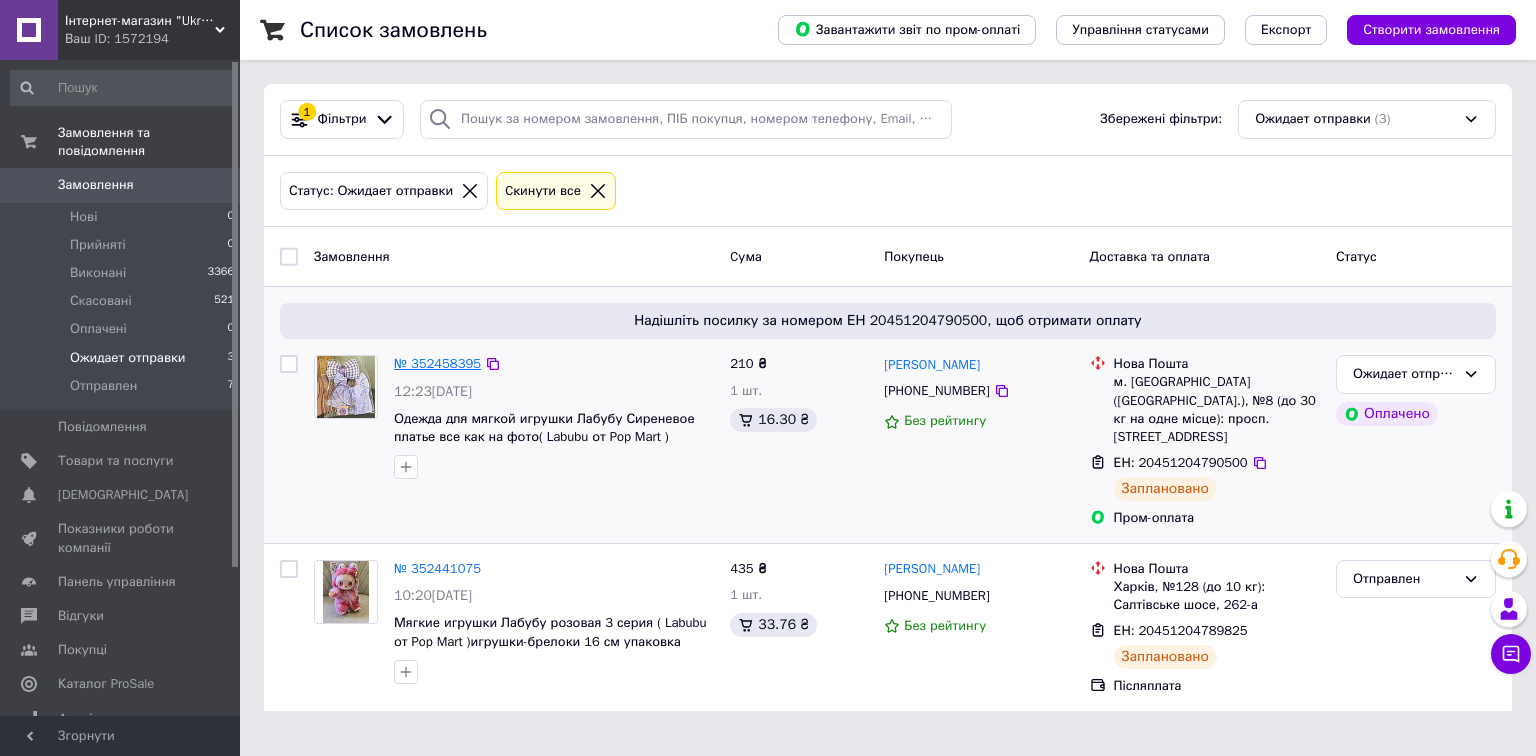click on "№ 352458395" at bounding box center (437, 363) 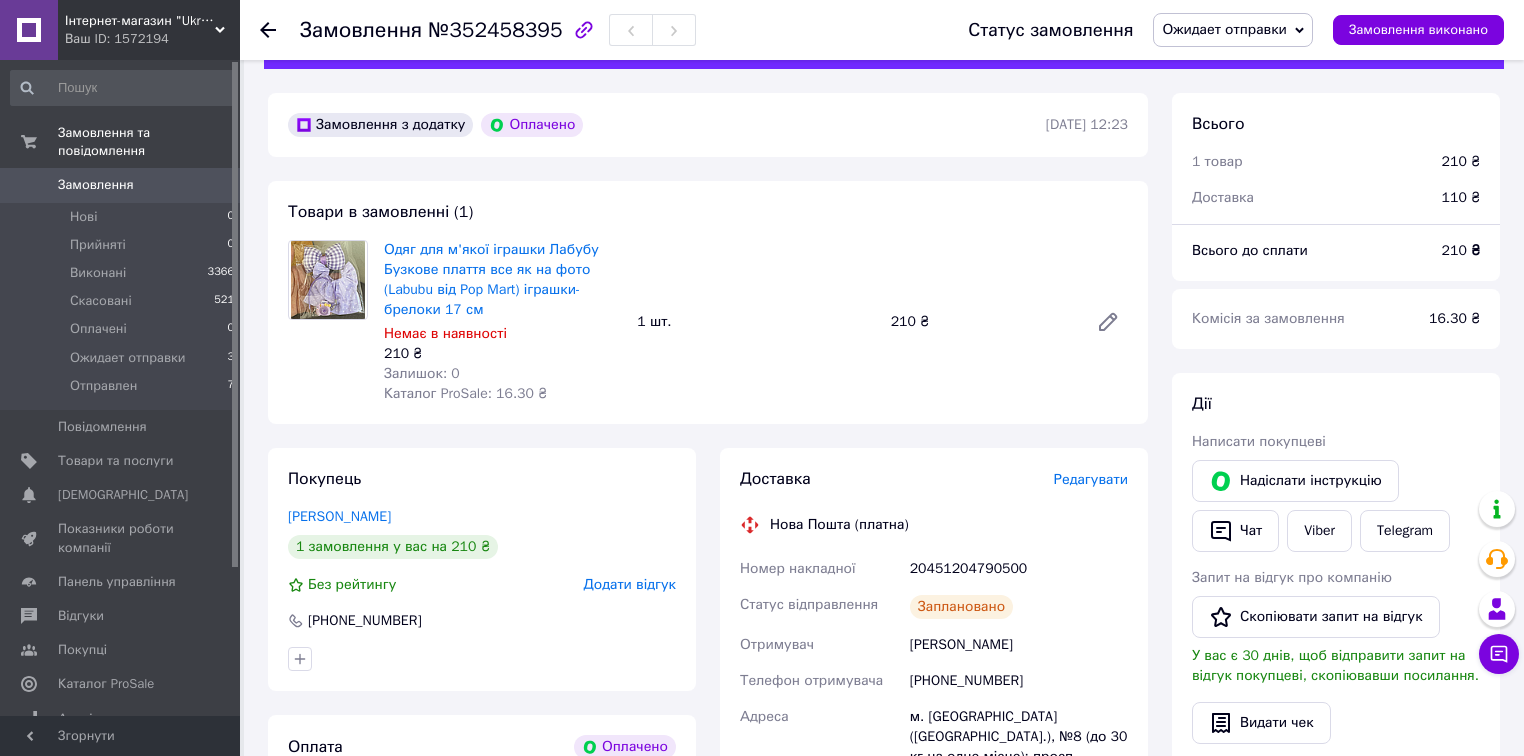 scroll, scrollTop: 240, scrollLeft: 0, axis: vertical 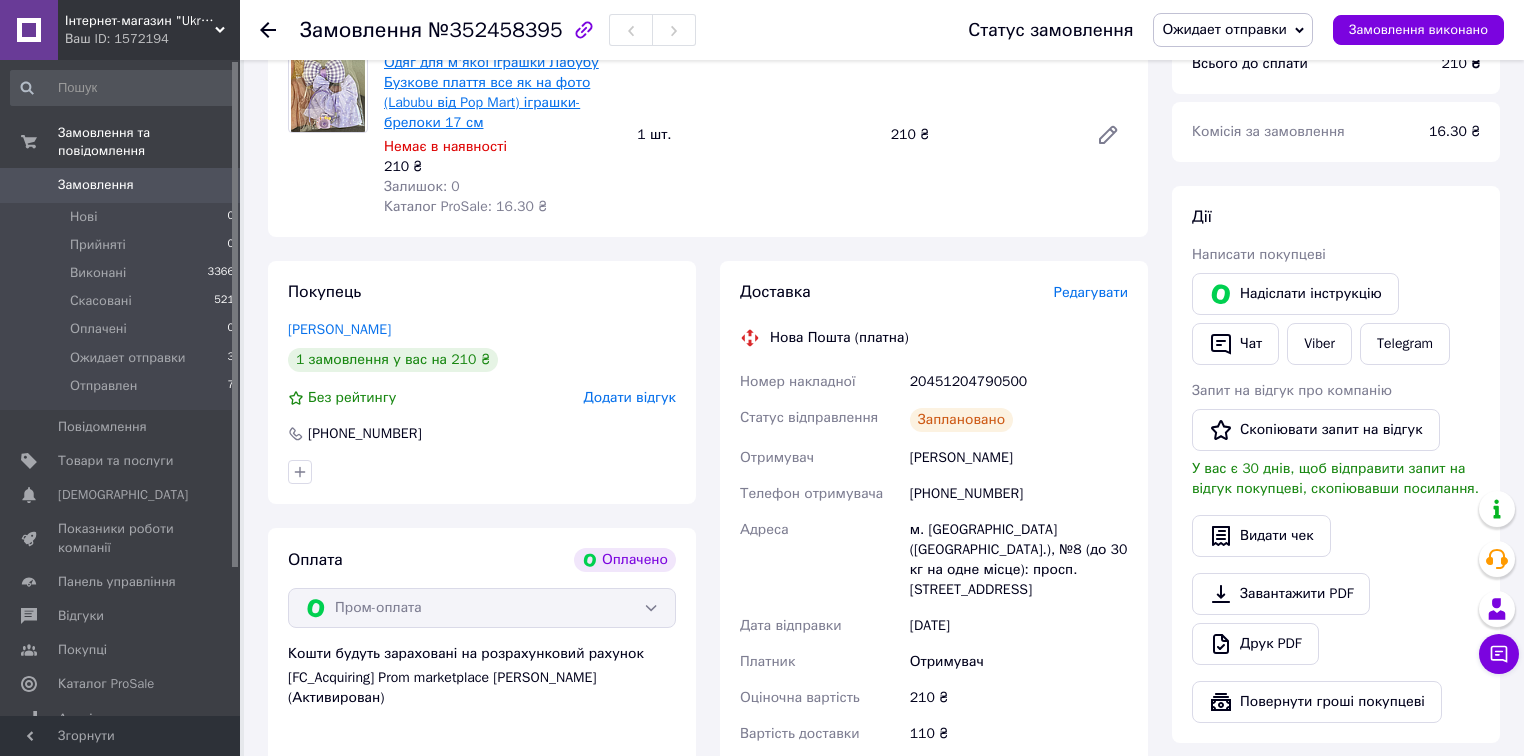 click on "Одяг для м'якої іграшки Лабубу Бузкове плаття все як на фото (Labubu від Pop Mart) іграшки-брелоки 17 см" at bounding box center (491, 92) 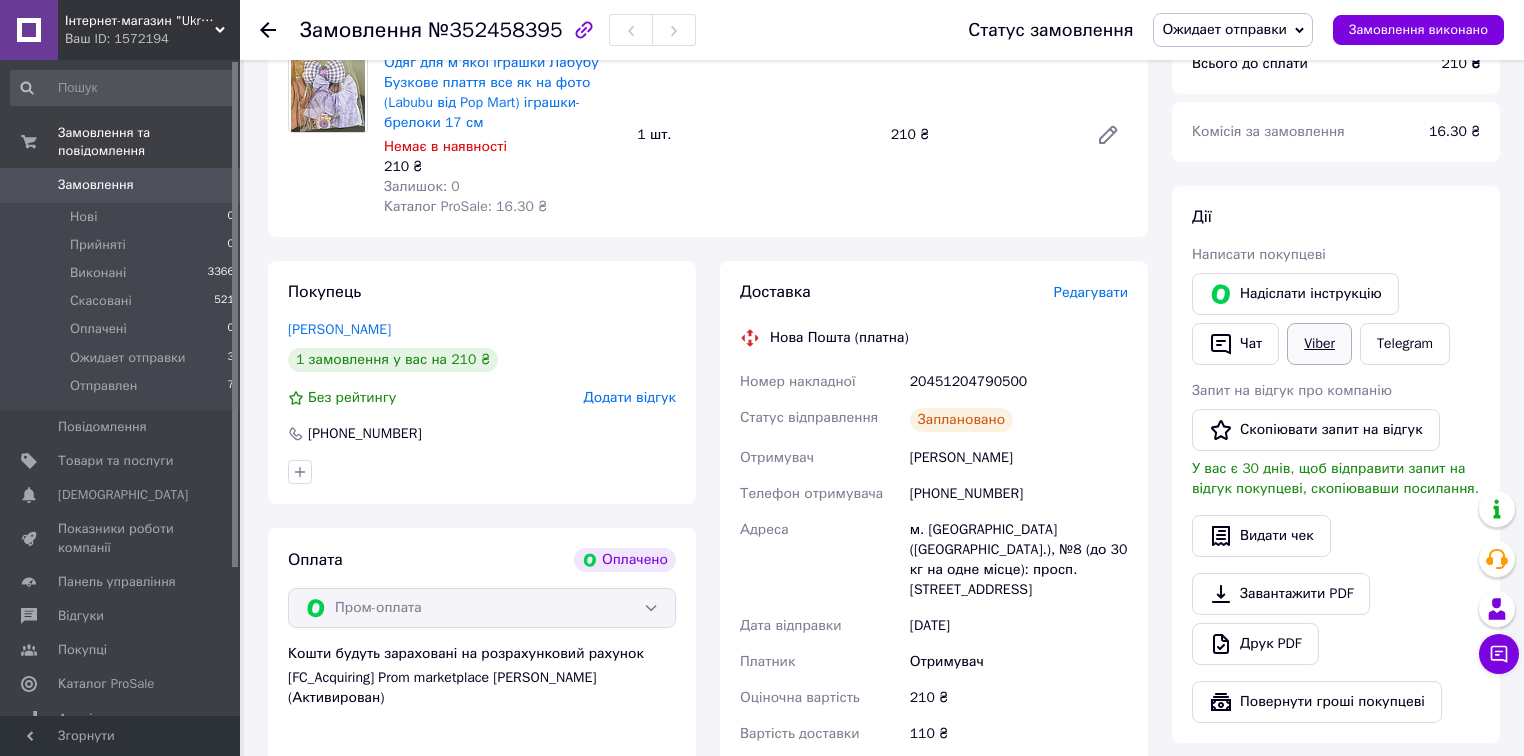 click on "Viber" at bounding box center (1319, 344) 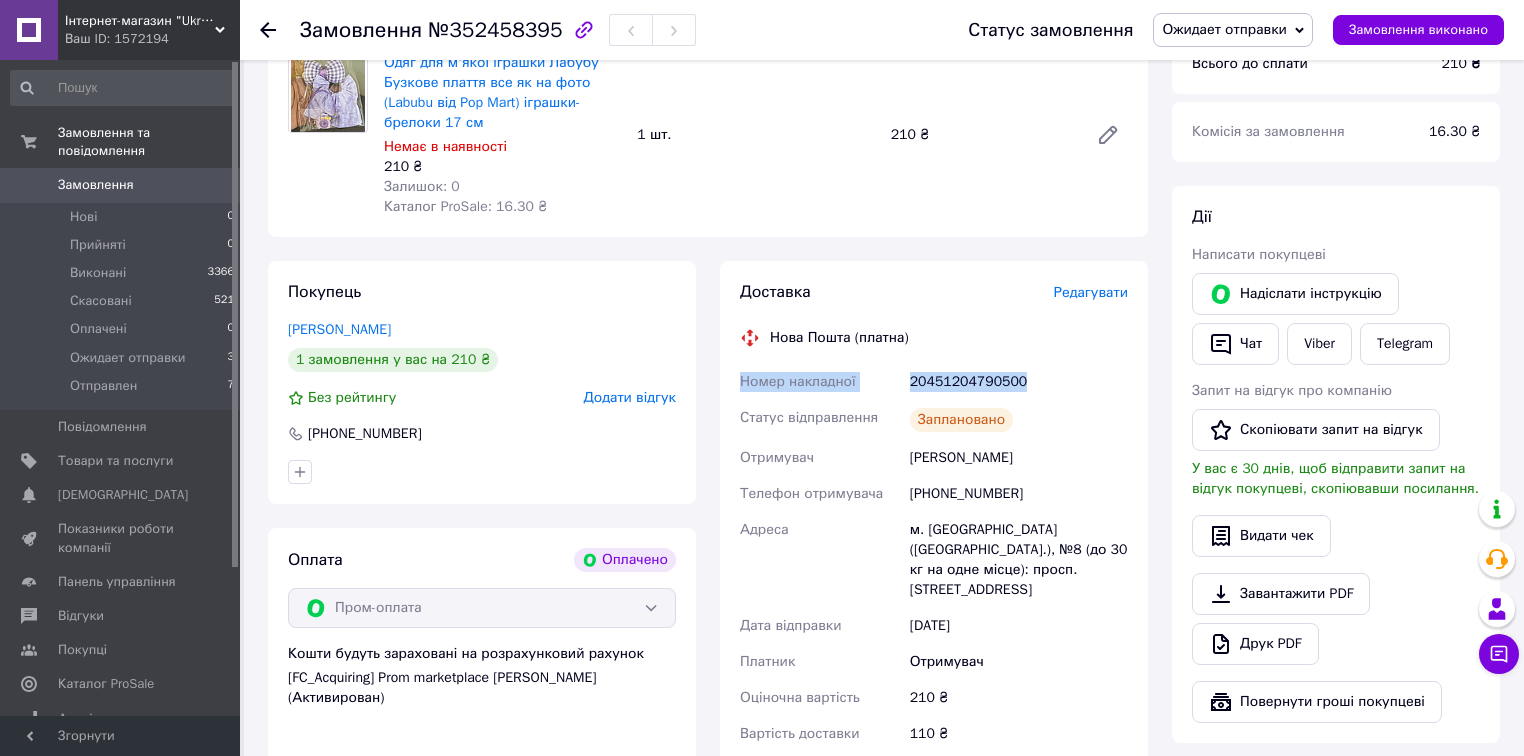 drag, startPoint x: 741, startPoint y: 384, endPoint x: 1026, endPoint y: 380, distance: 285.02808 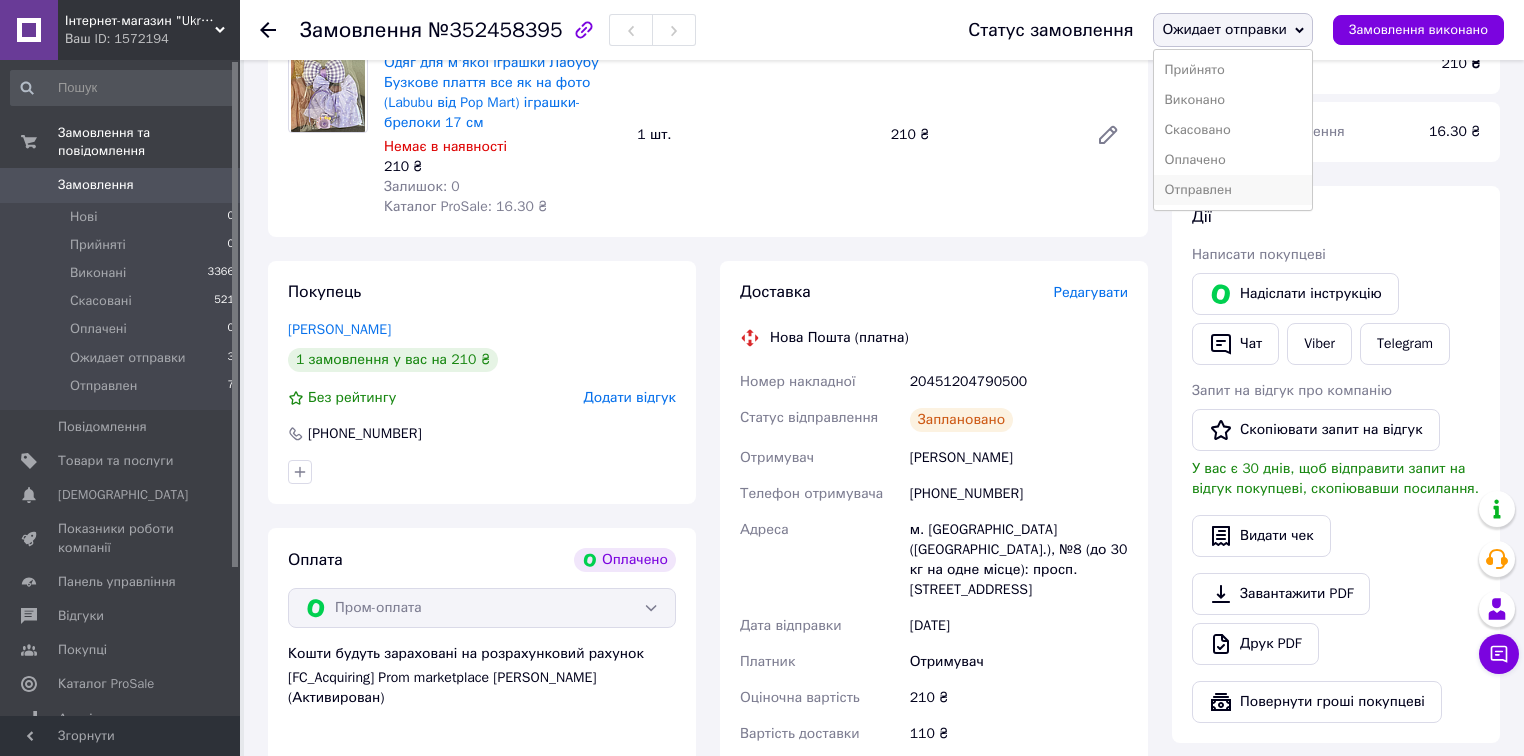 click on "Отправлен" at bounding box center (1233, 190) 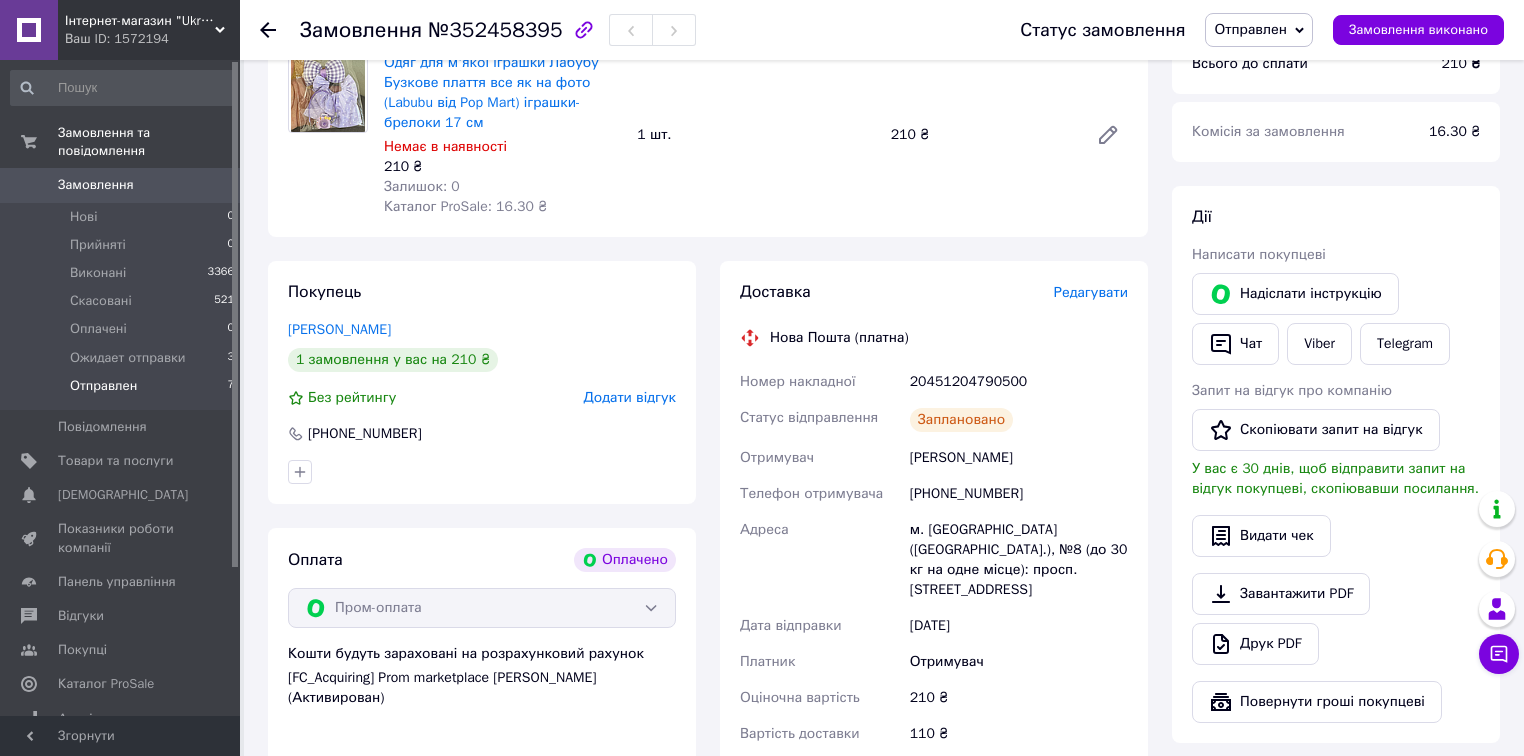click on "Отправлен" at bounding box center (103, 386) 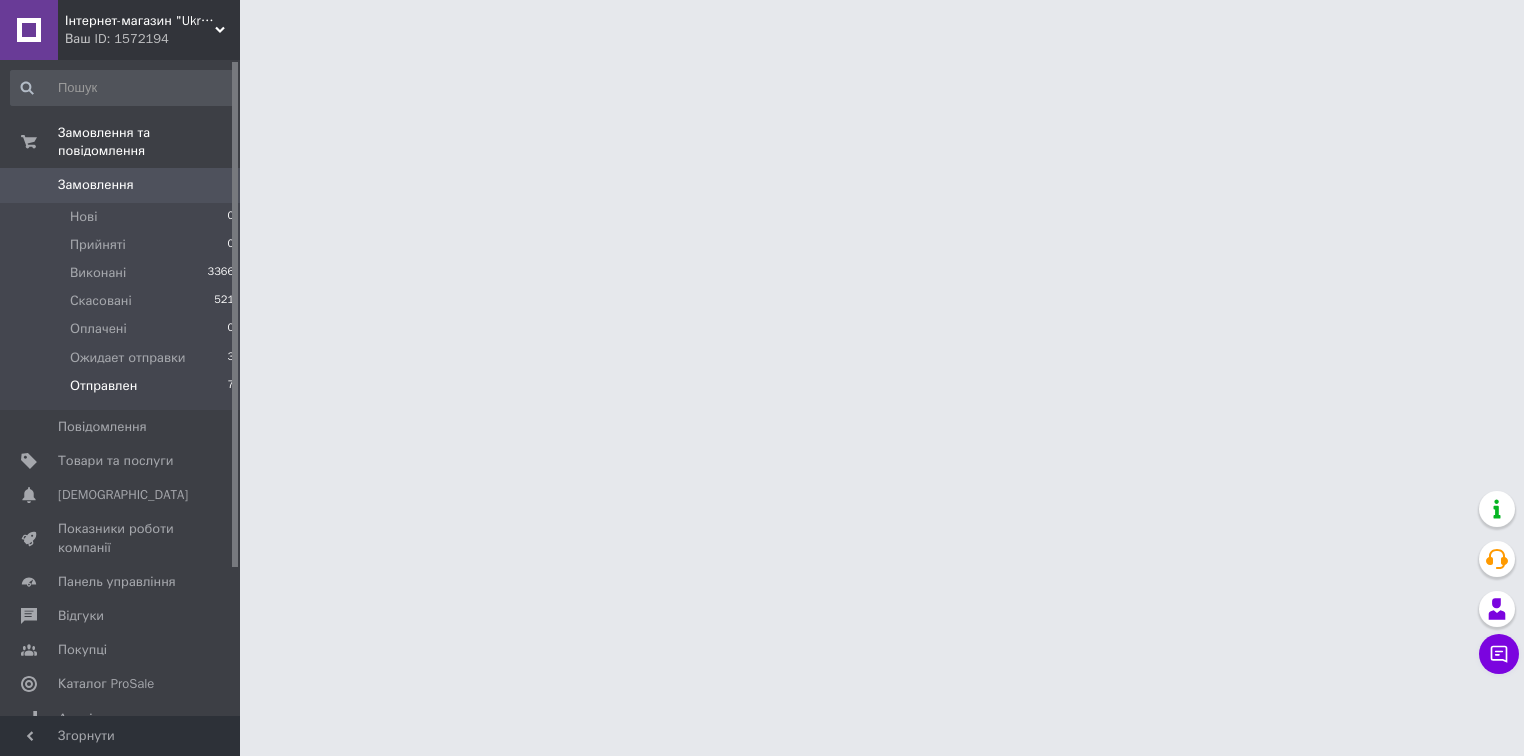 scroll, scrollTop: 0, scrollLeft: 0, axis: both 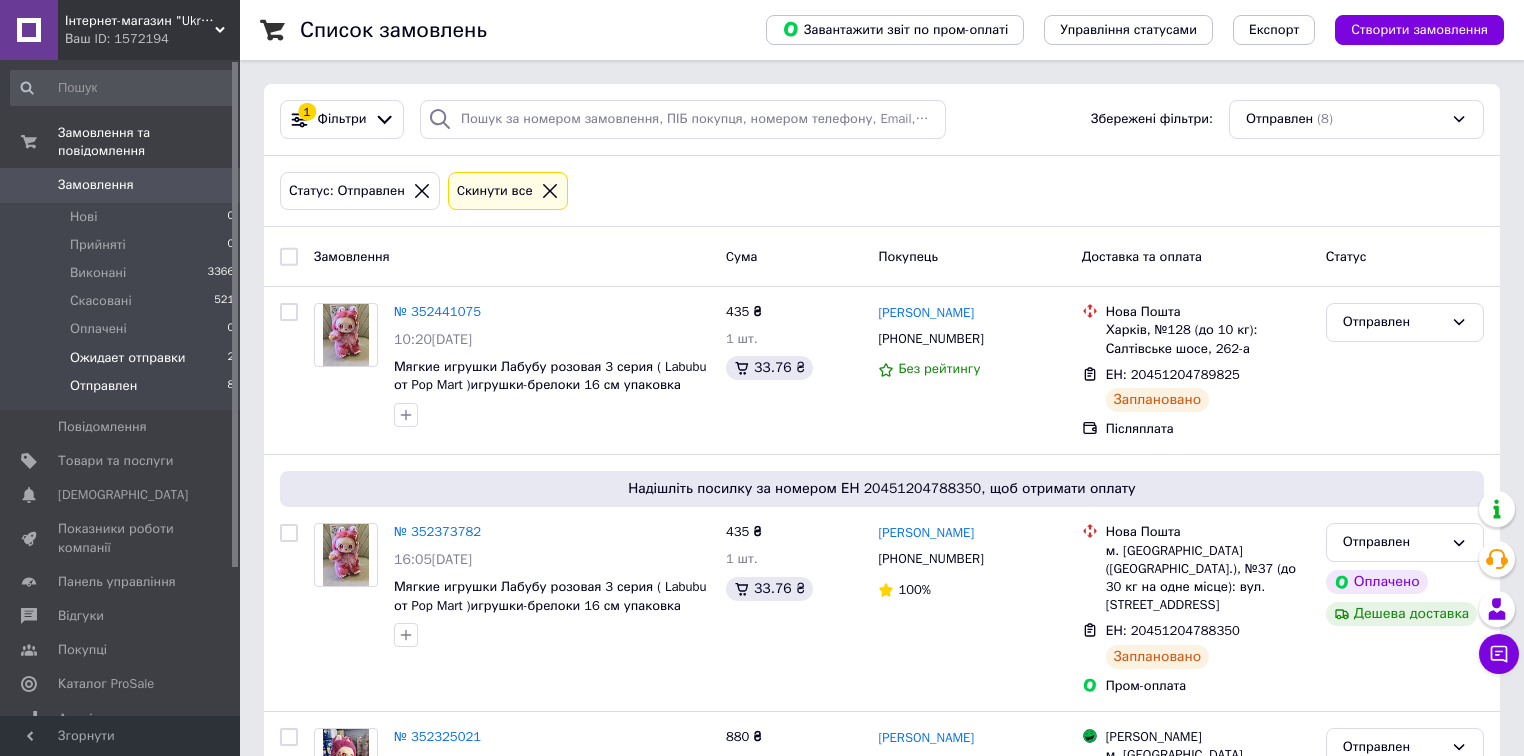 click on "Ожидает отправки" at bounding box center [128, 358] 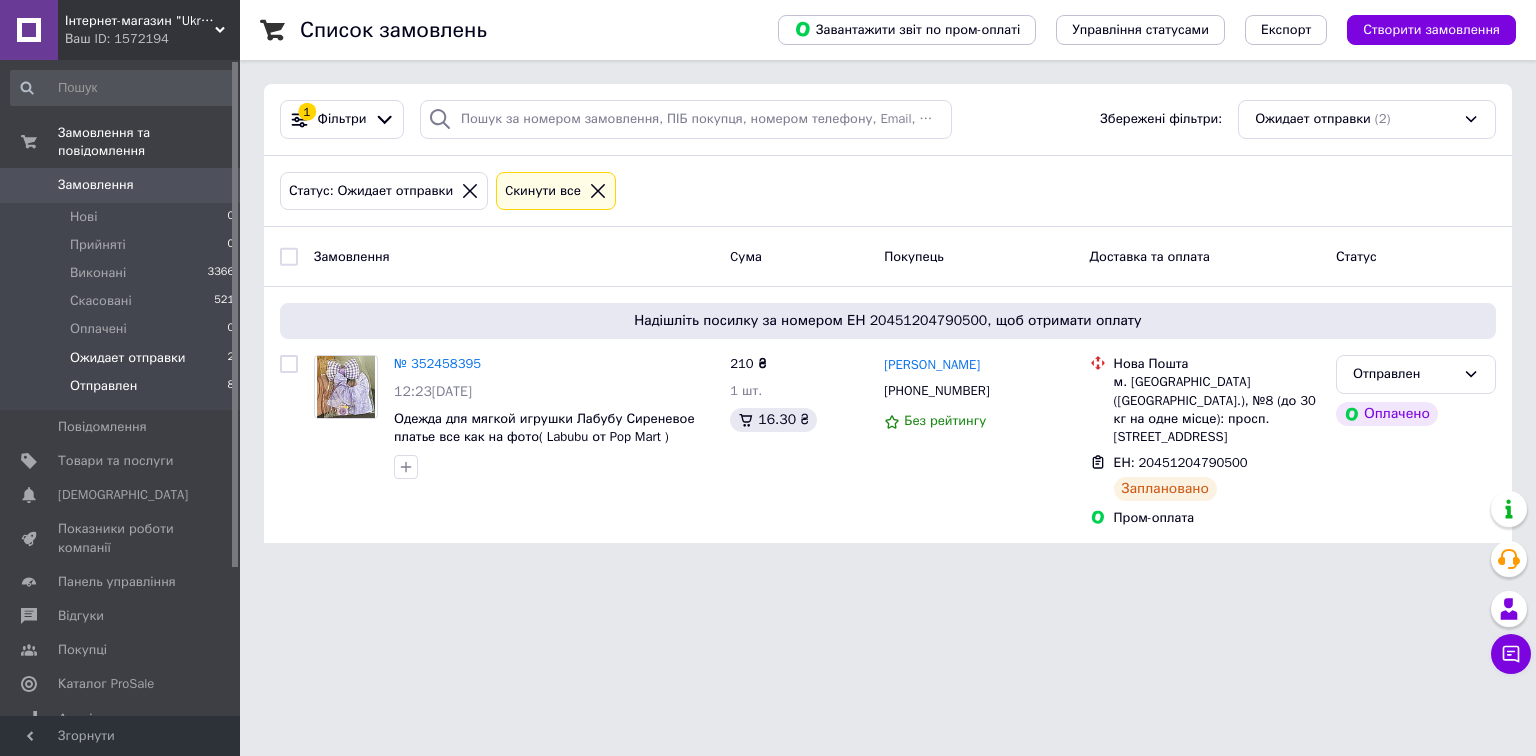 click on "Отправлен" at bounding box center [103, 386] 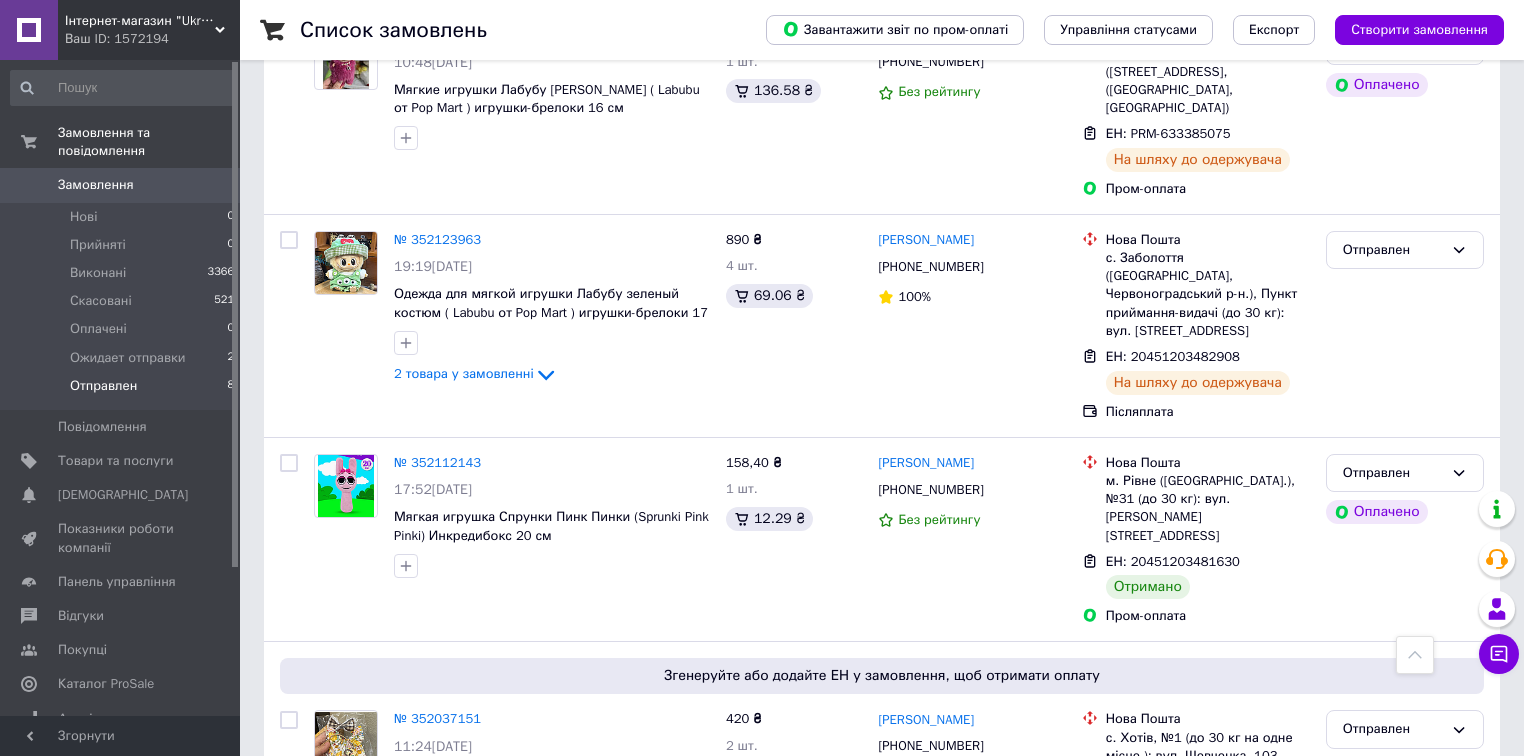 scroll, scrollTop: 960, scrollLeft: 0, axis: vertical 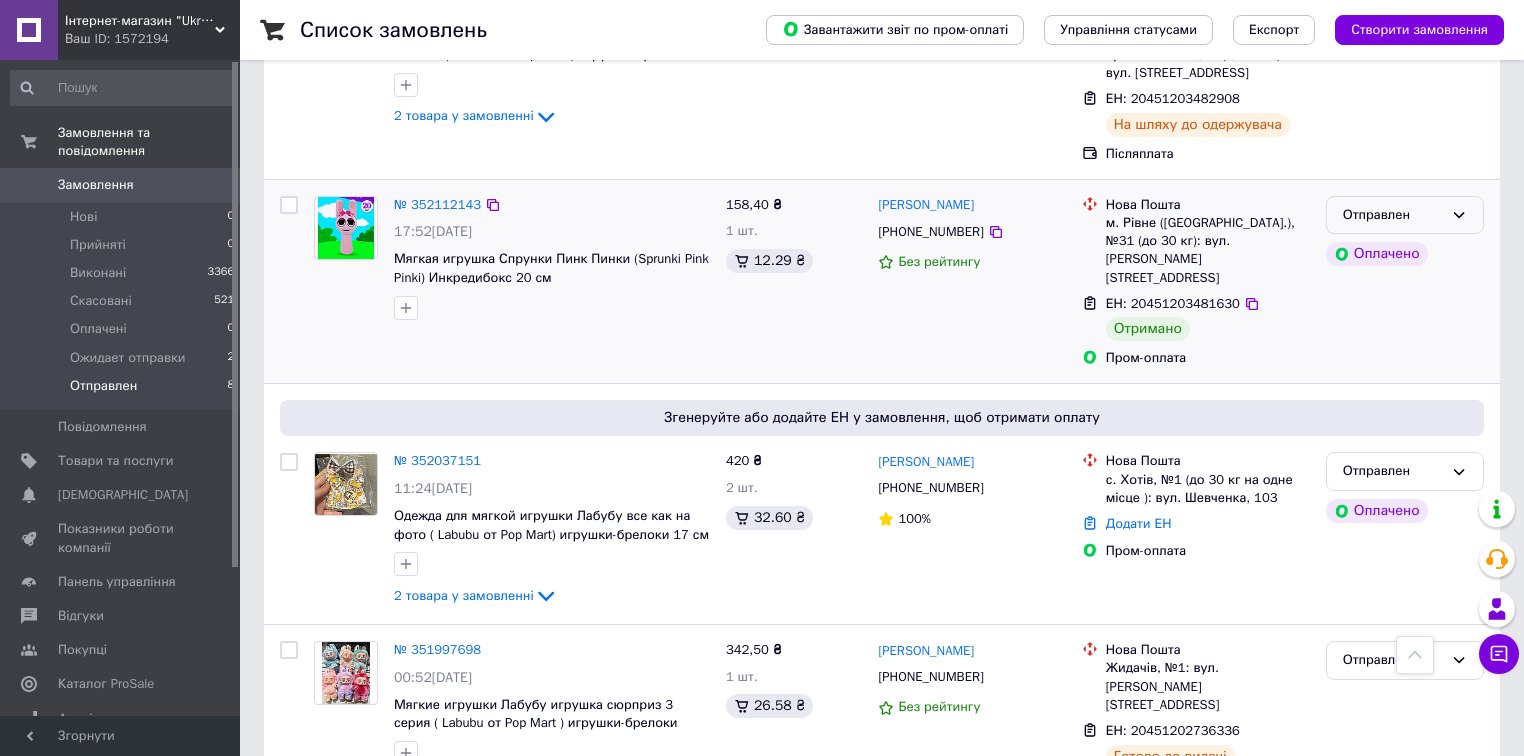 click on "Отправлен" at bounding box center (1405, 215) 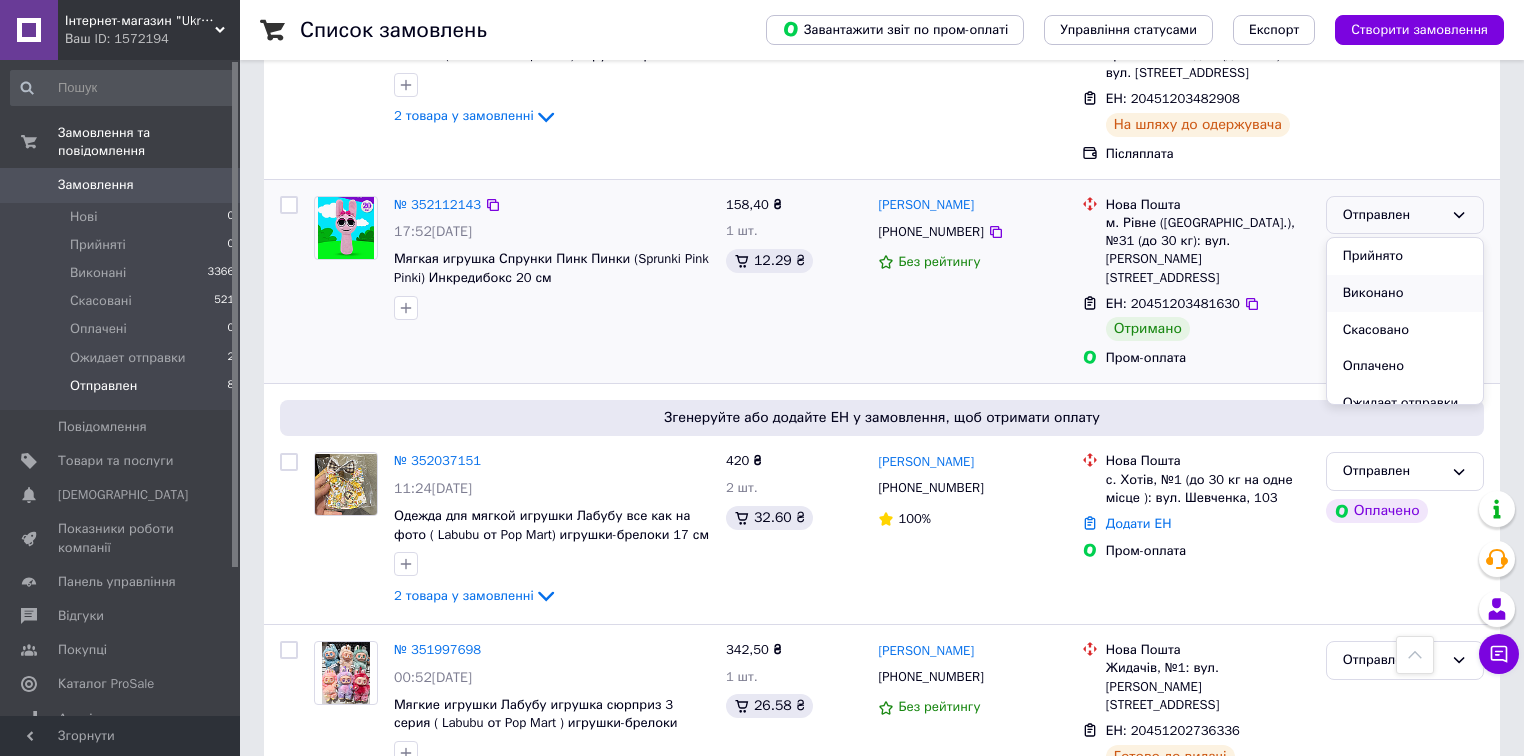 click on "Виконано" at bounding box center [1405, 293] 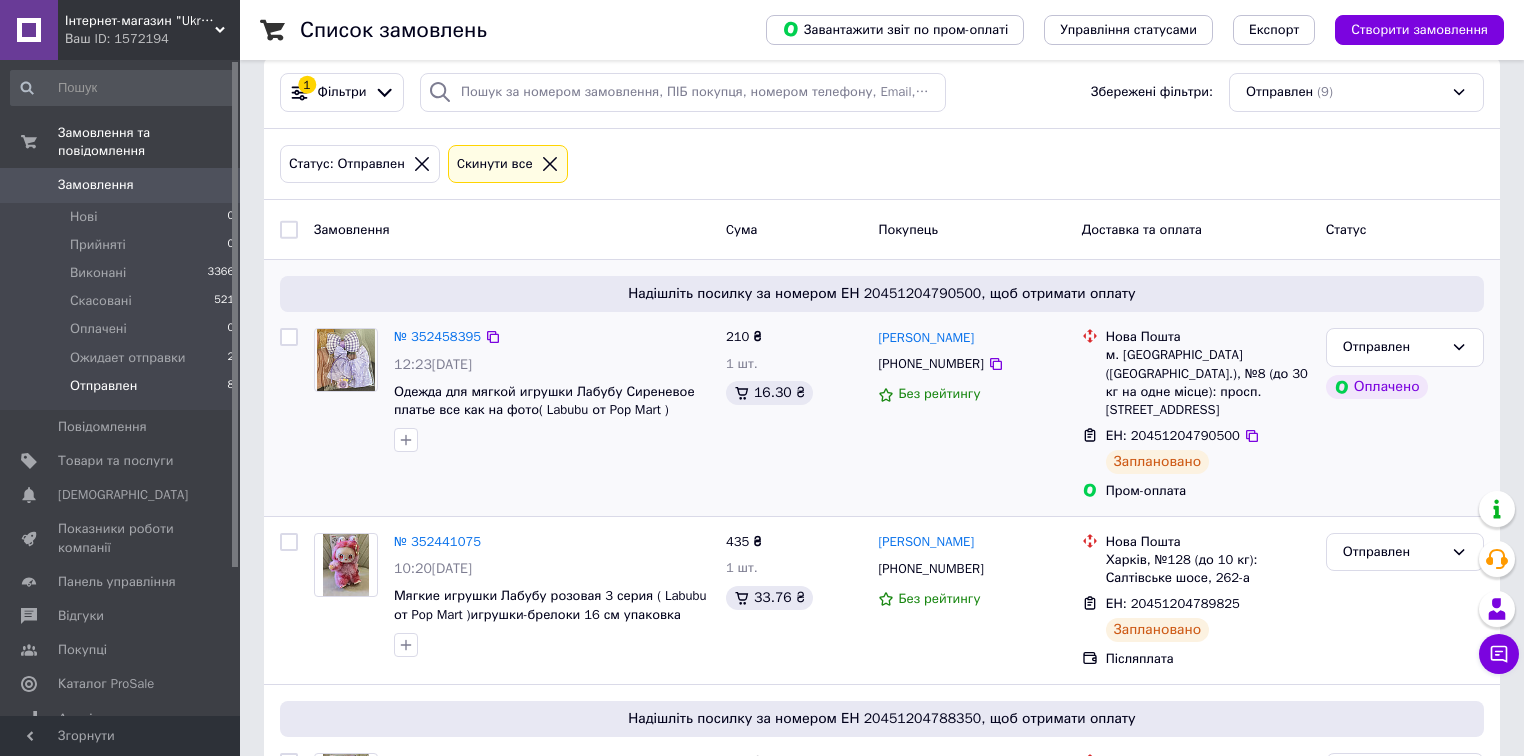 scroll, scrollTop: 0, scrollLeft: 0, axis: both 